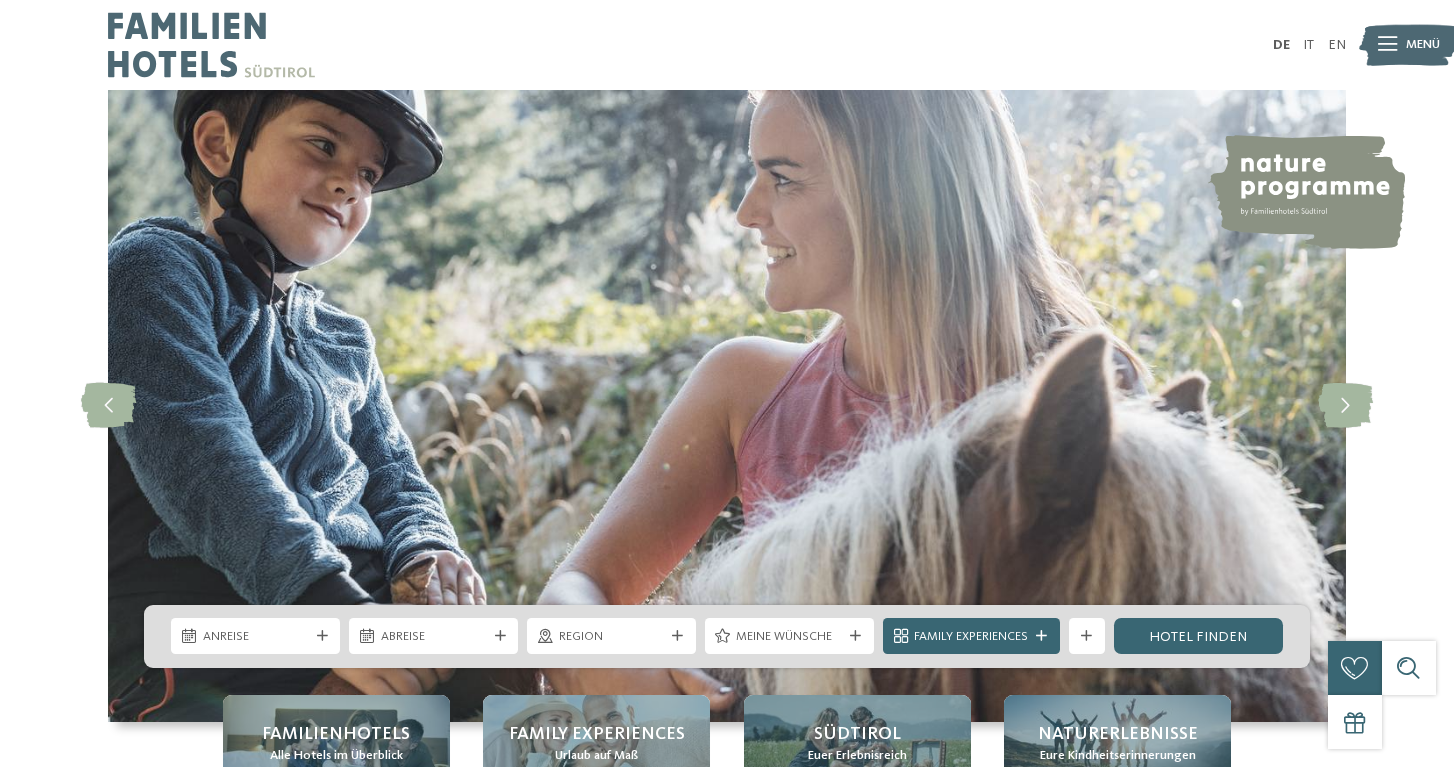 scroll, scrollTop: 0, scrollLeft: 0, axis: both 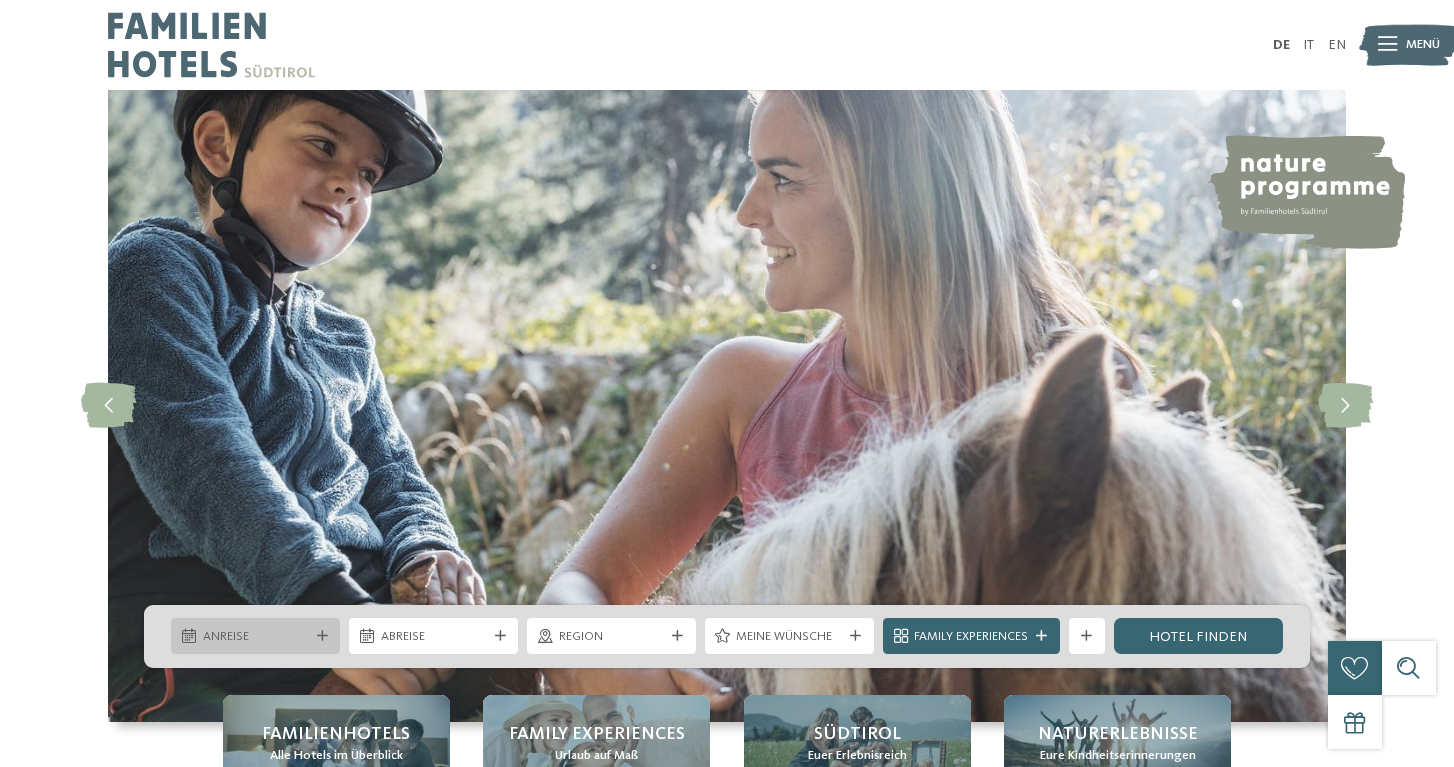 click on "Anreise" at bounding box center (256, 637) 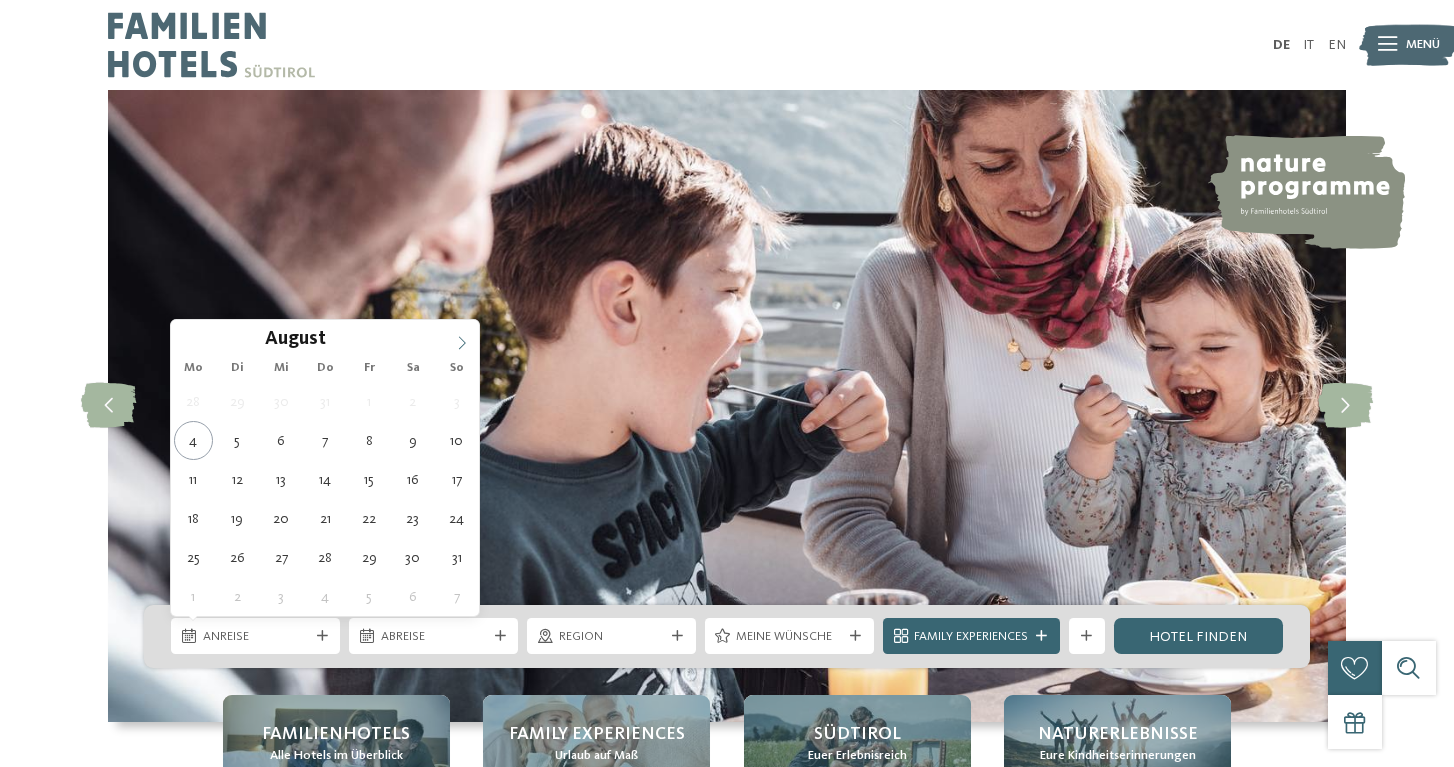 click 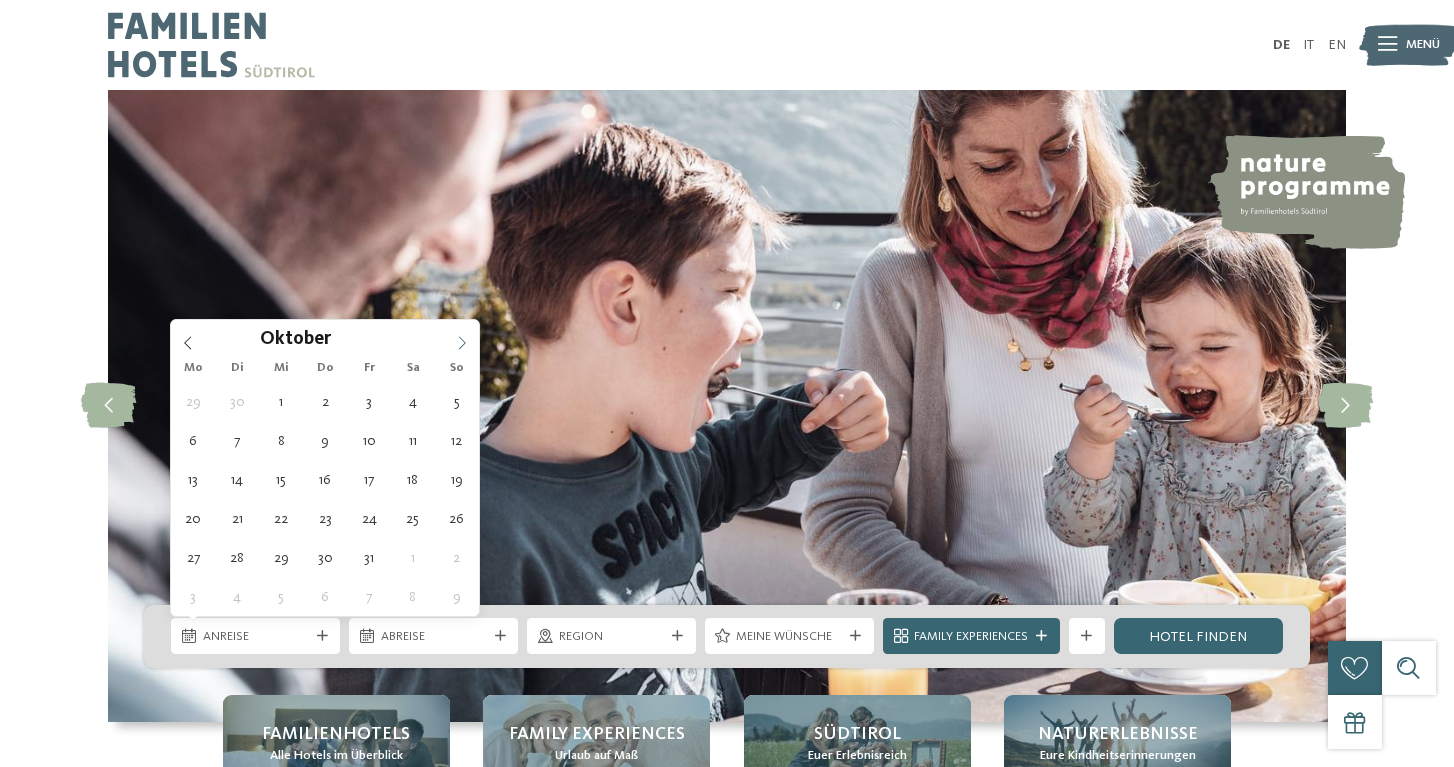 click 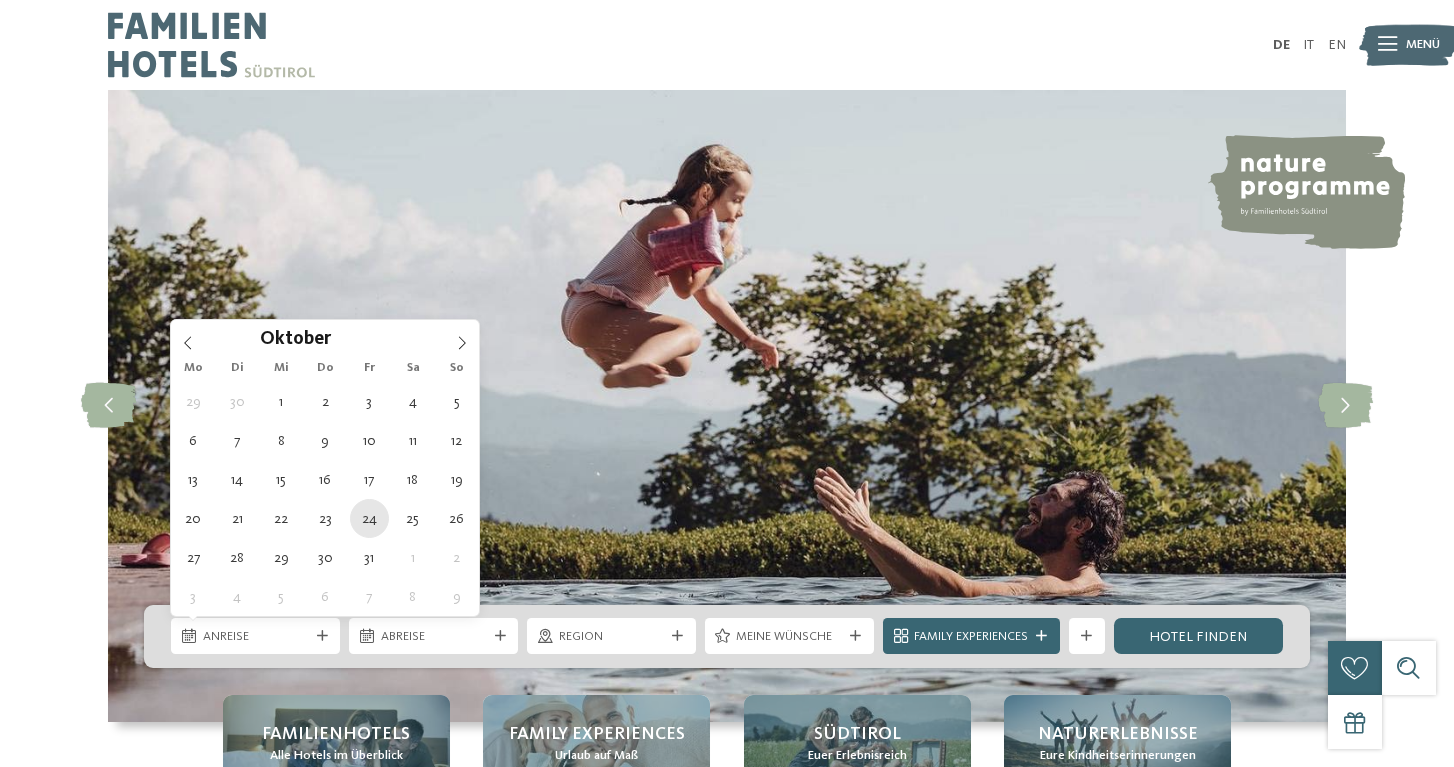 type on "24.10.2025" 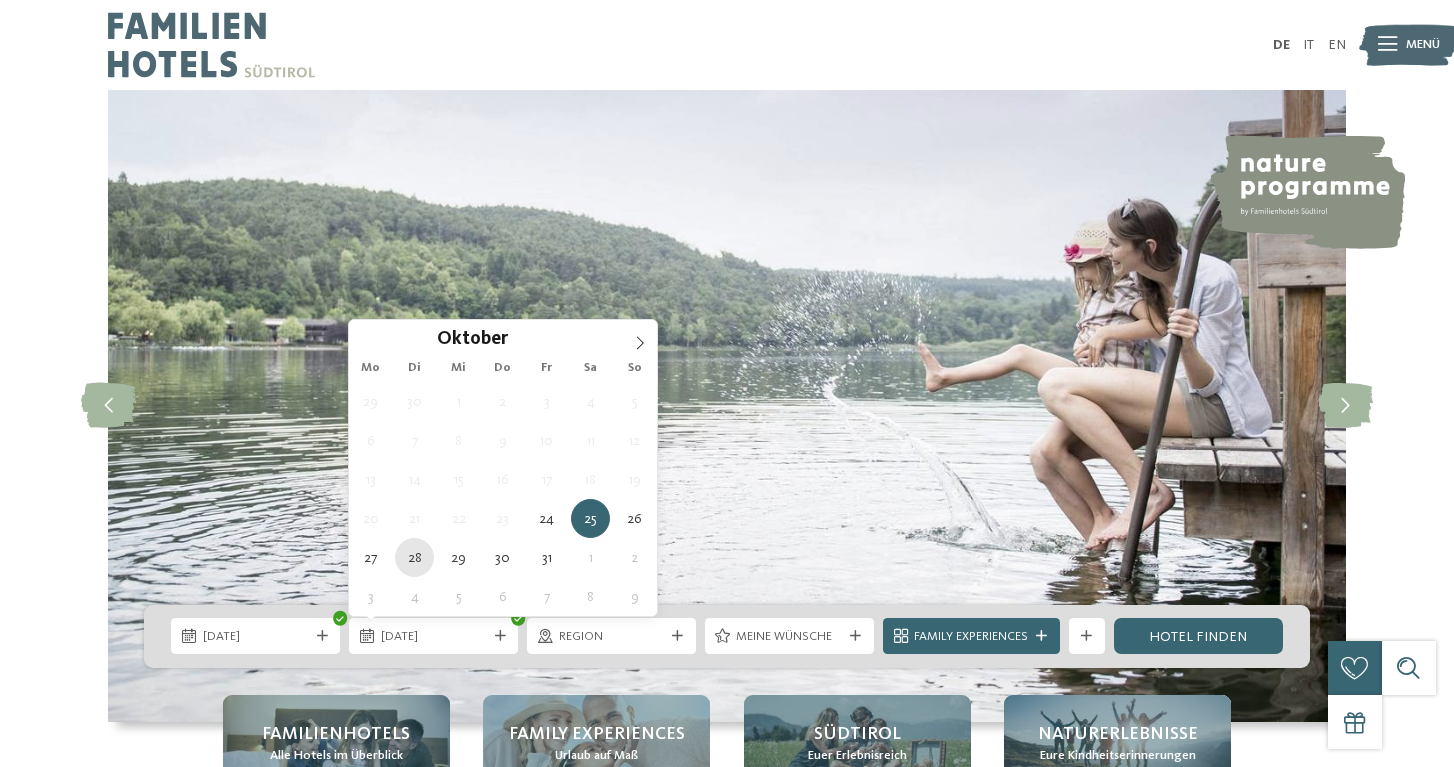 type on "28.10.2025" 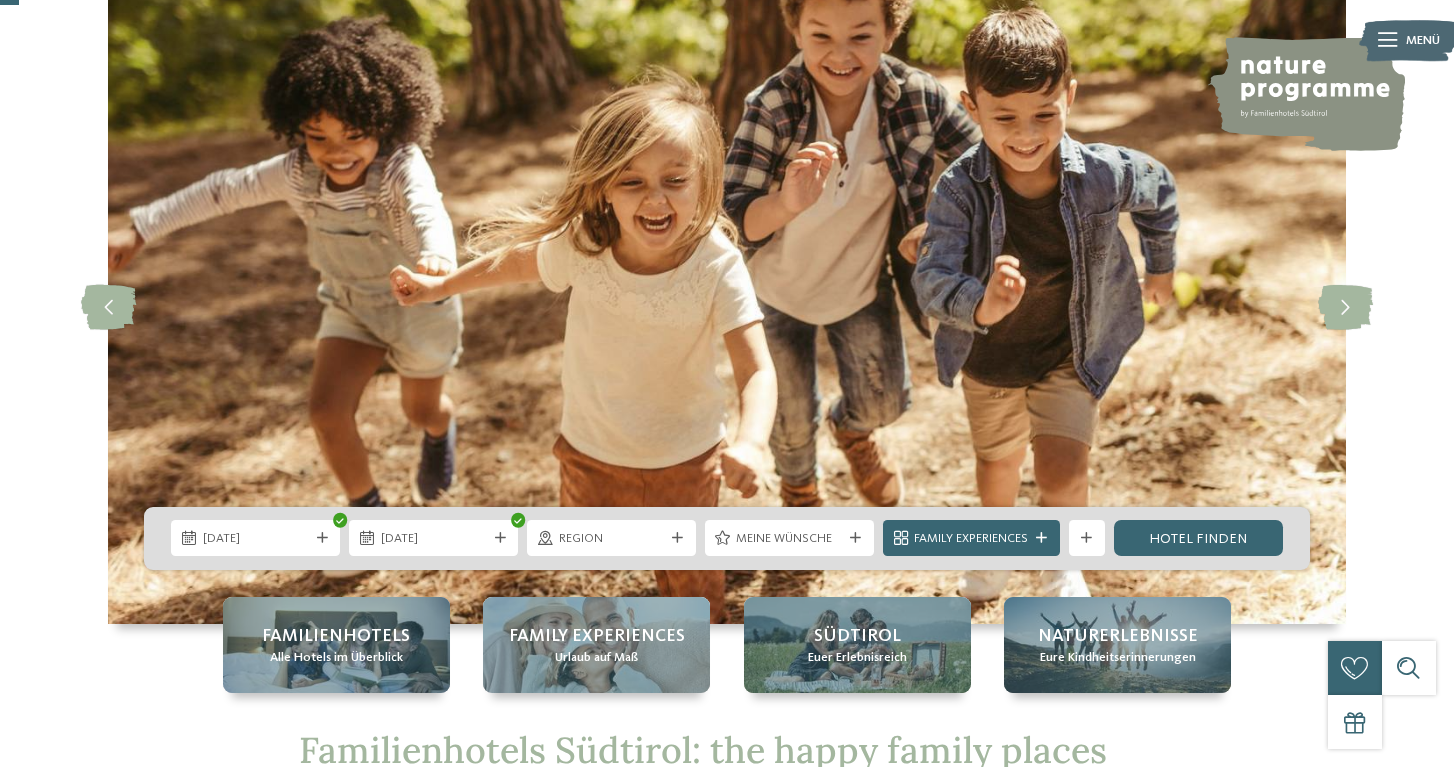 scroll, scrollTop: 99, scrollLeft: 0, axis: vertical 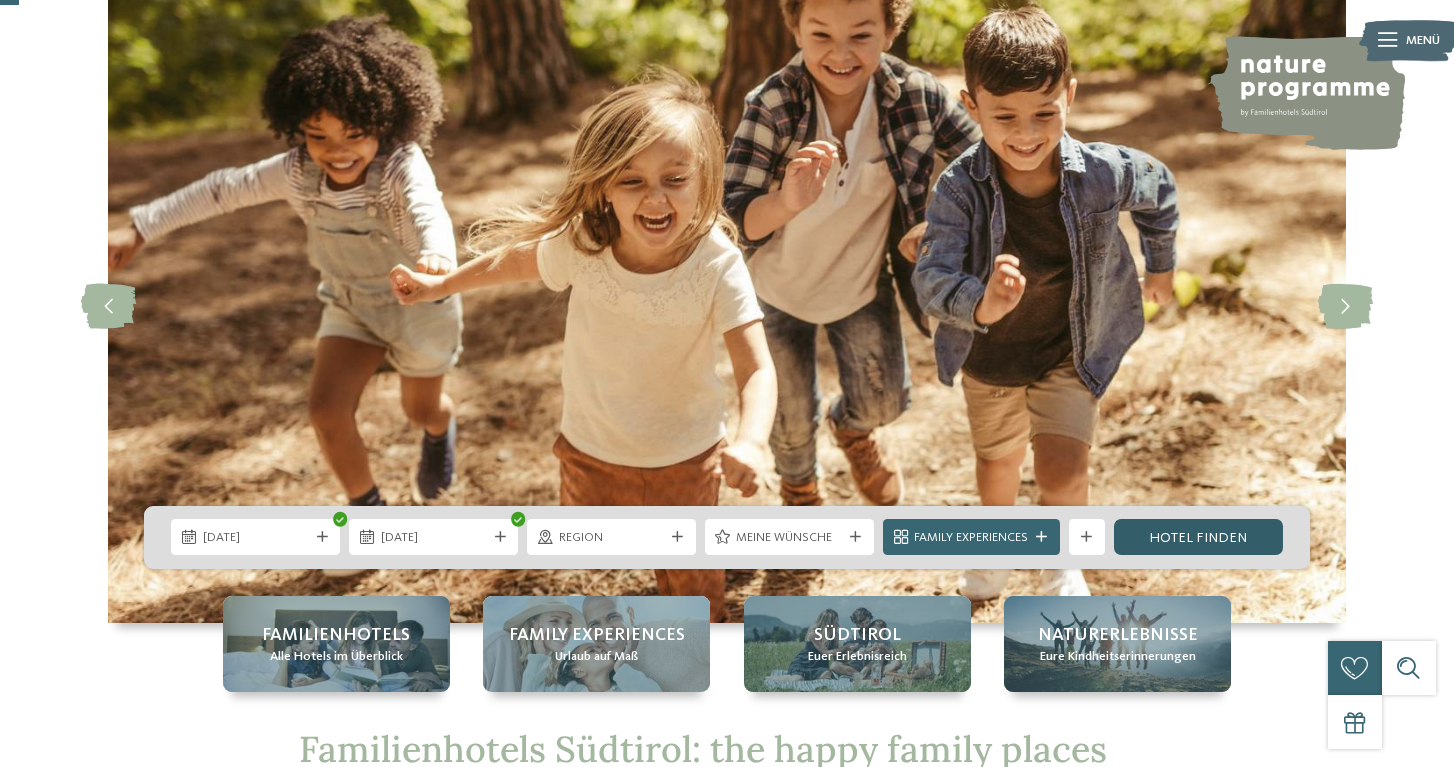 click on "Hotel finden" at bounding box center [1198, 537] 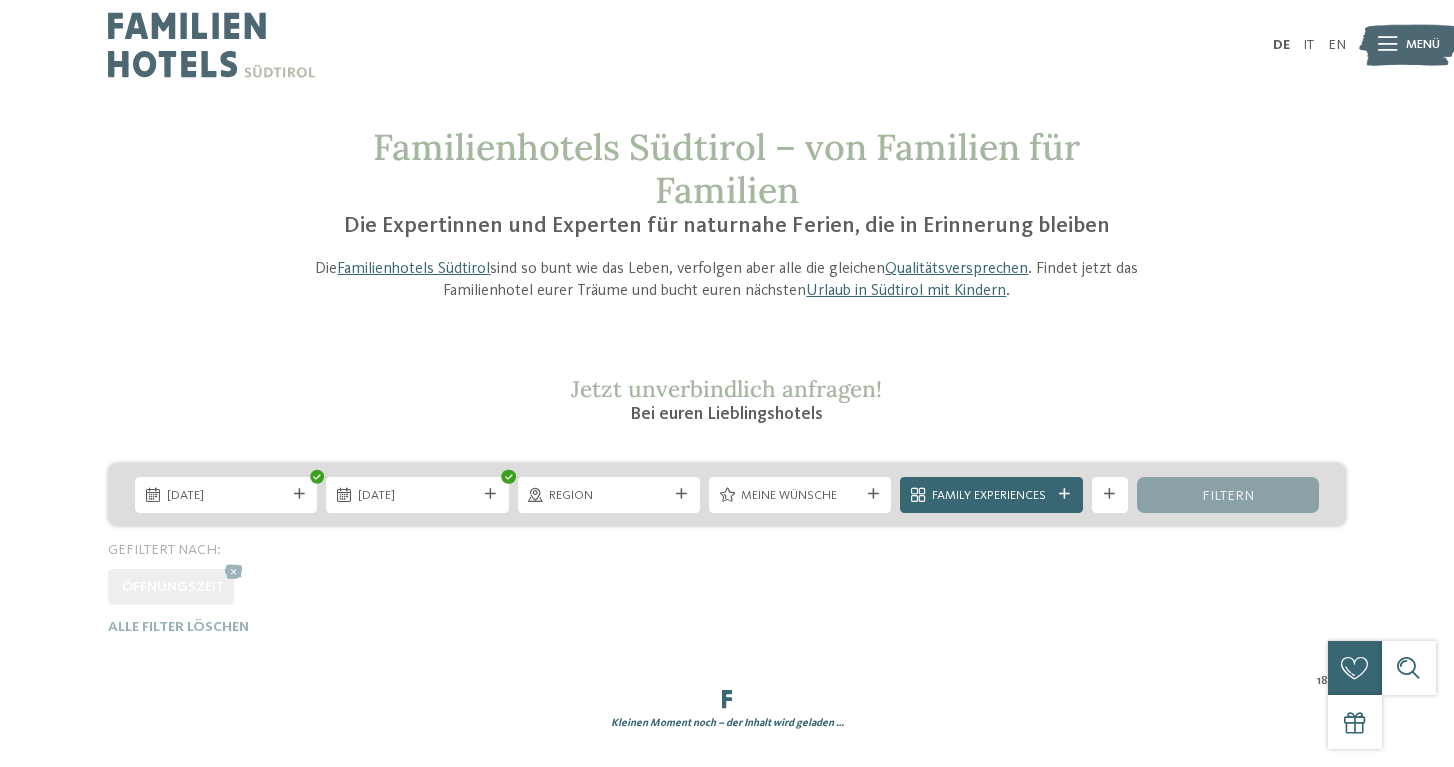 scroll, scrollTop: 0, scrollLeft: 0, axis: both 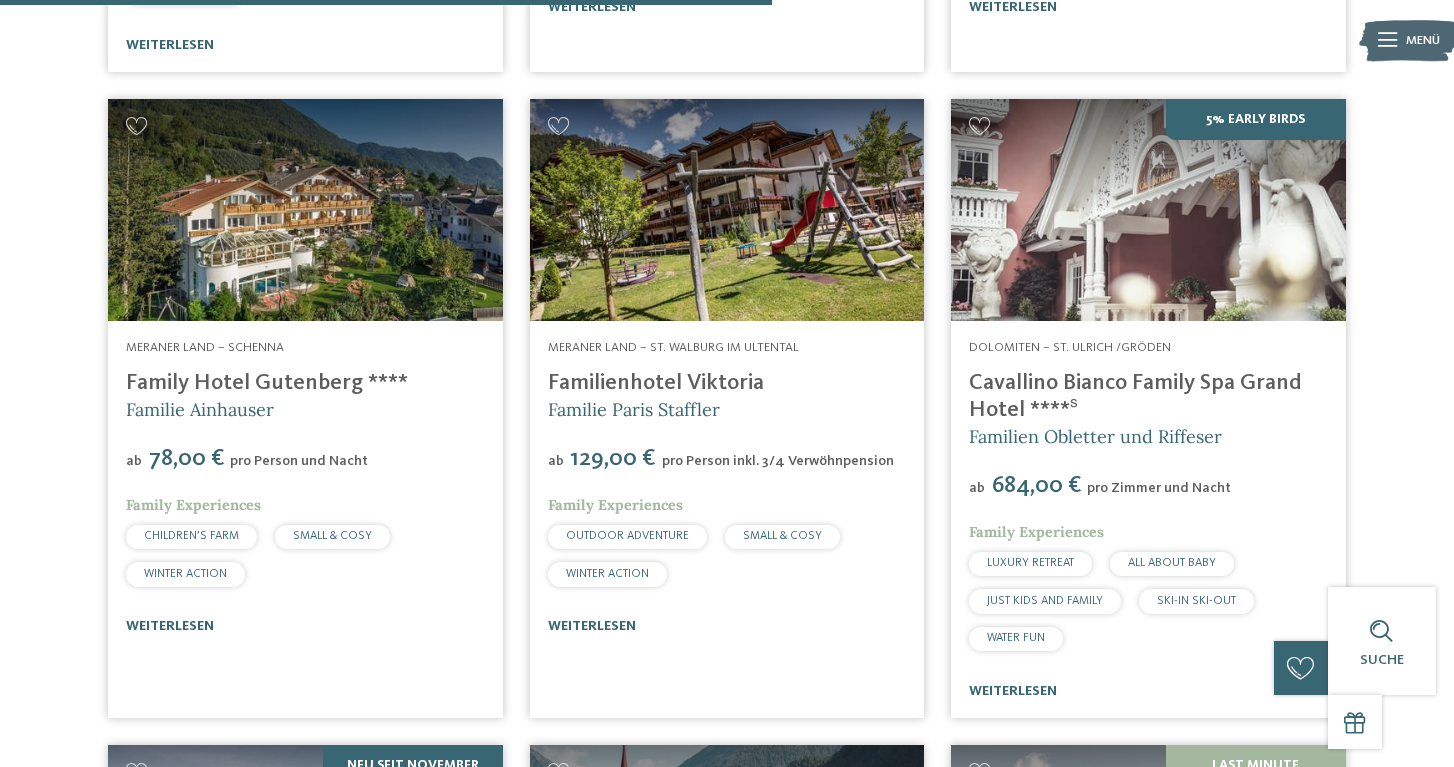 click on "CHILDREN’S FARM
SMALL & COSY
WINTER ACTION" at bounding box center [305, 556] 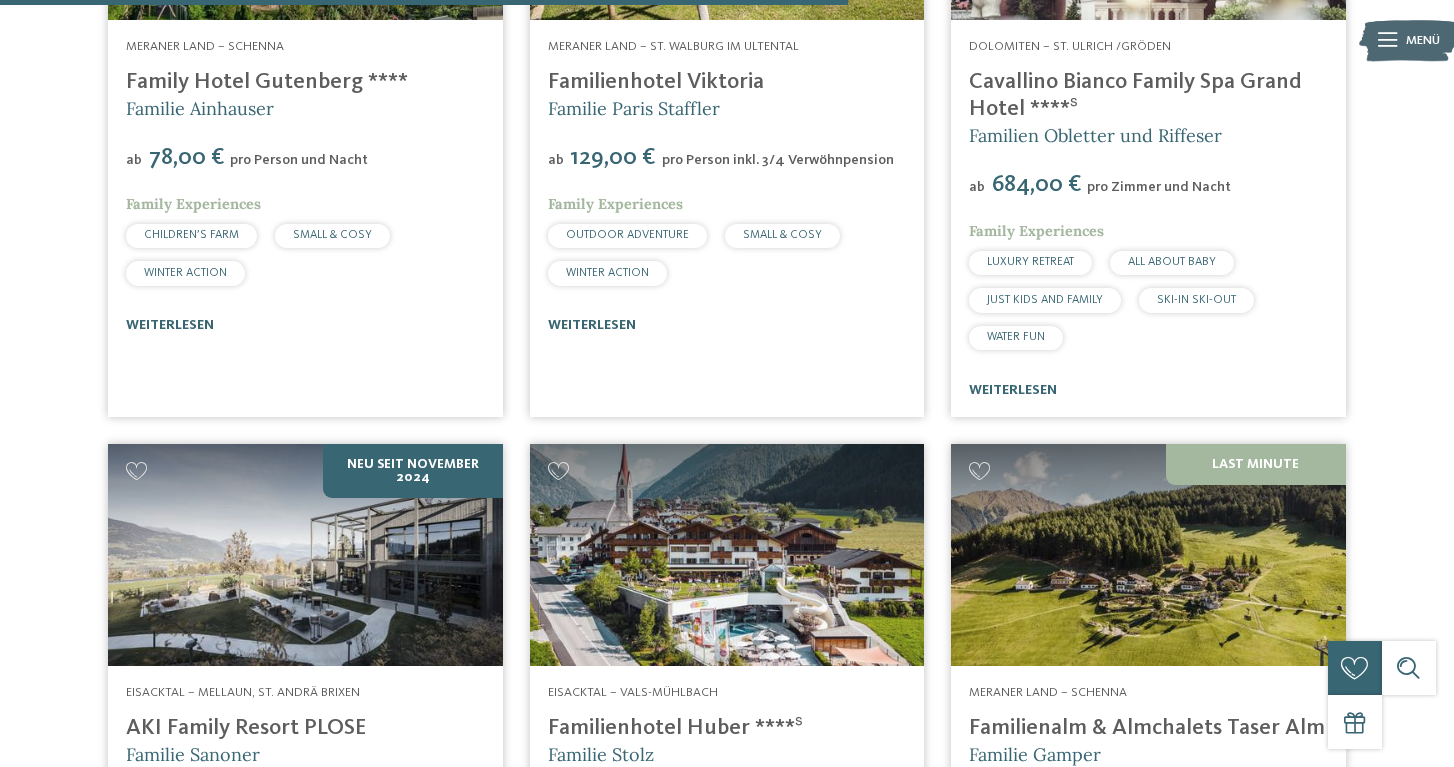 scroll, scrollTop: 2550, scrollLeft: 0, axis: vertical 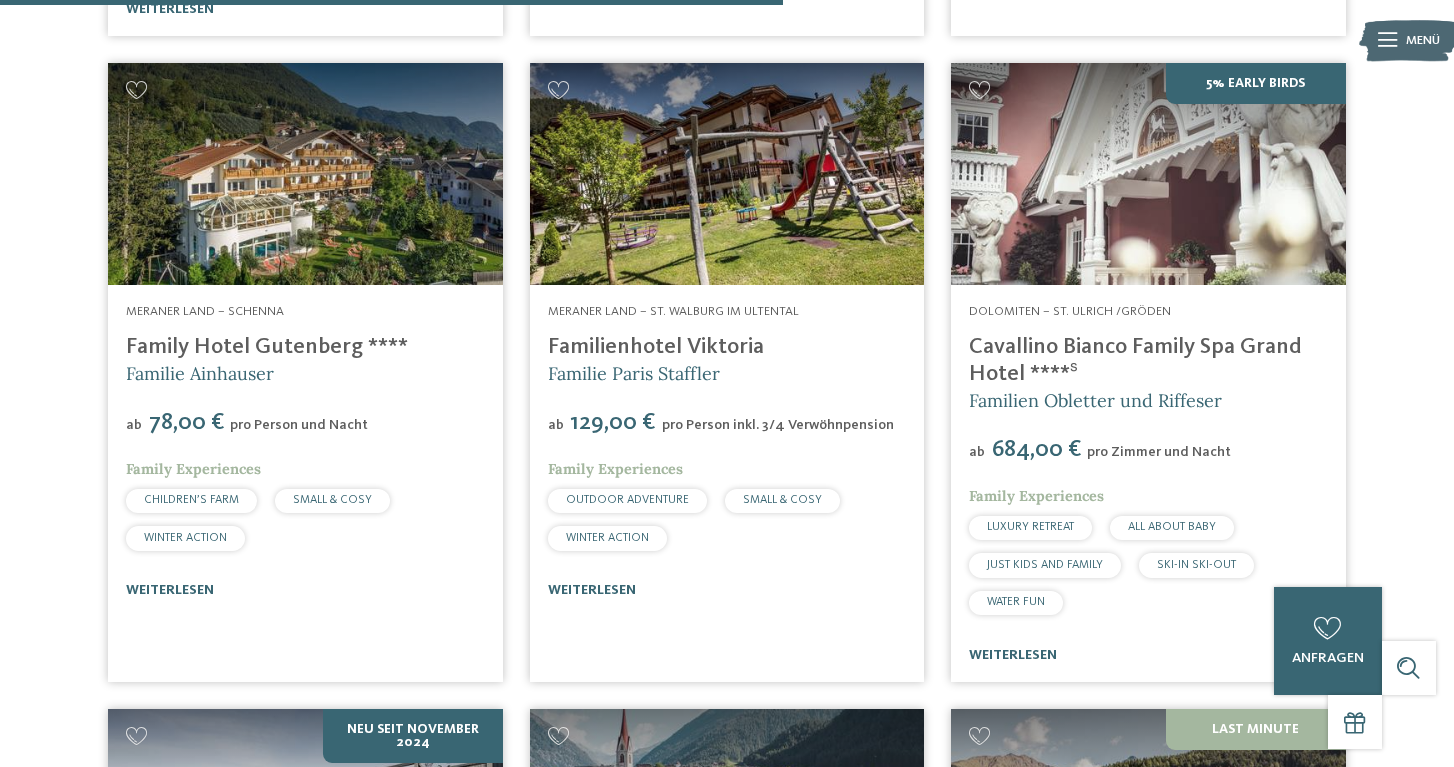 click on "Family Hotel Gutenberg ****" at bounding box center (267, 347) 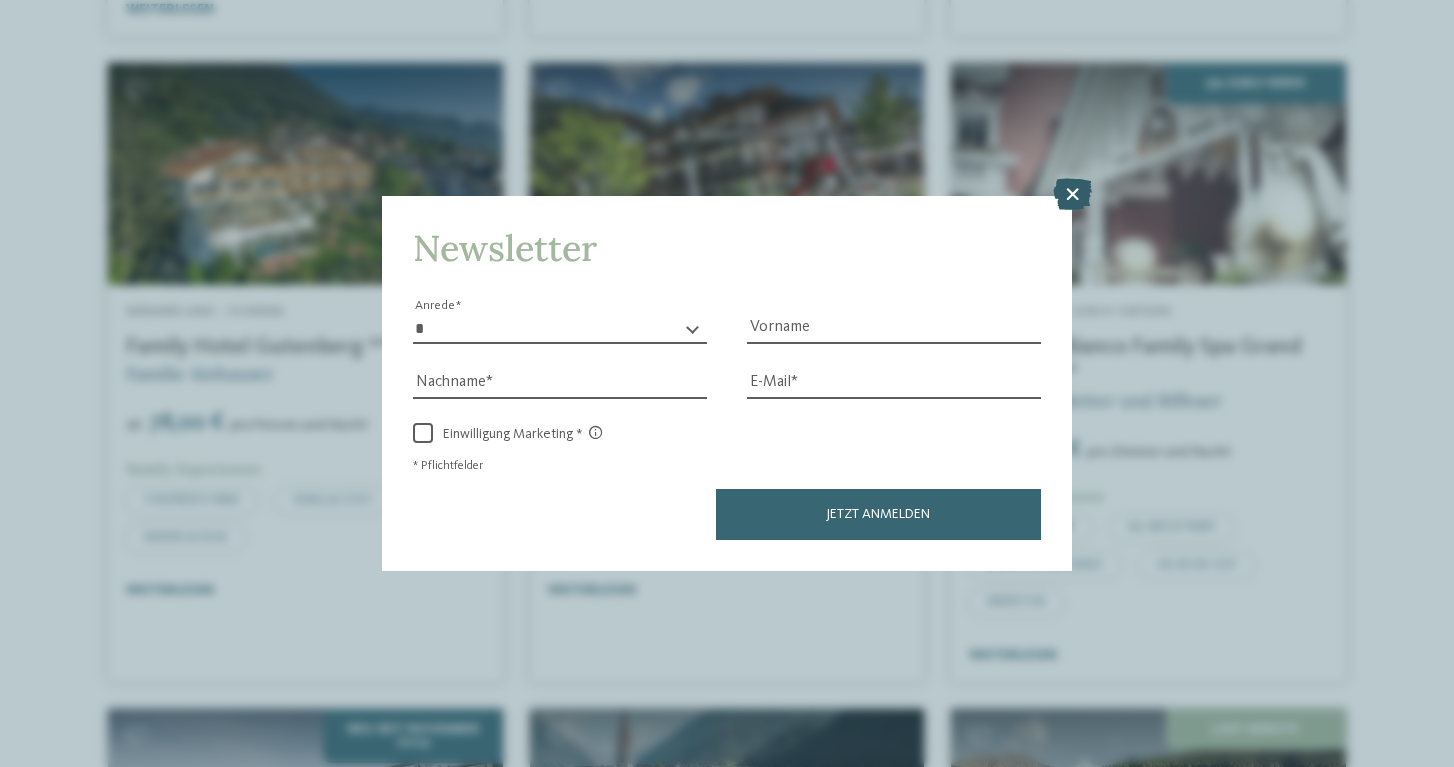 click at bounding box center [1072, 194] 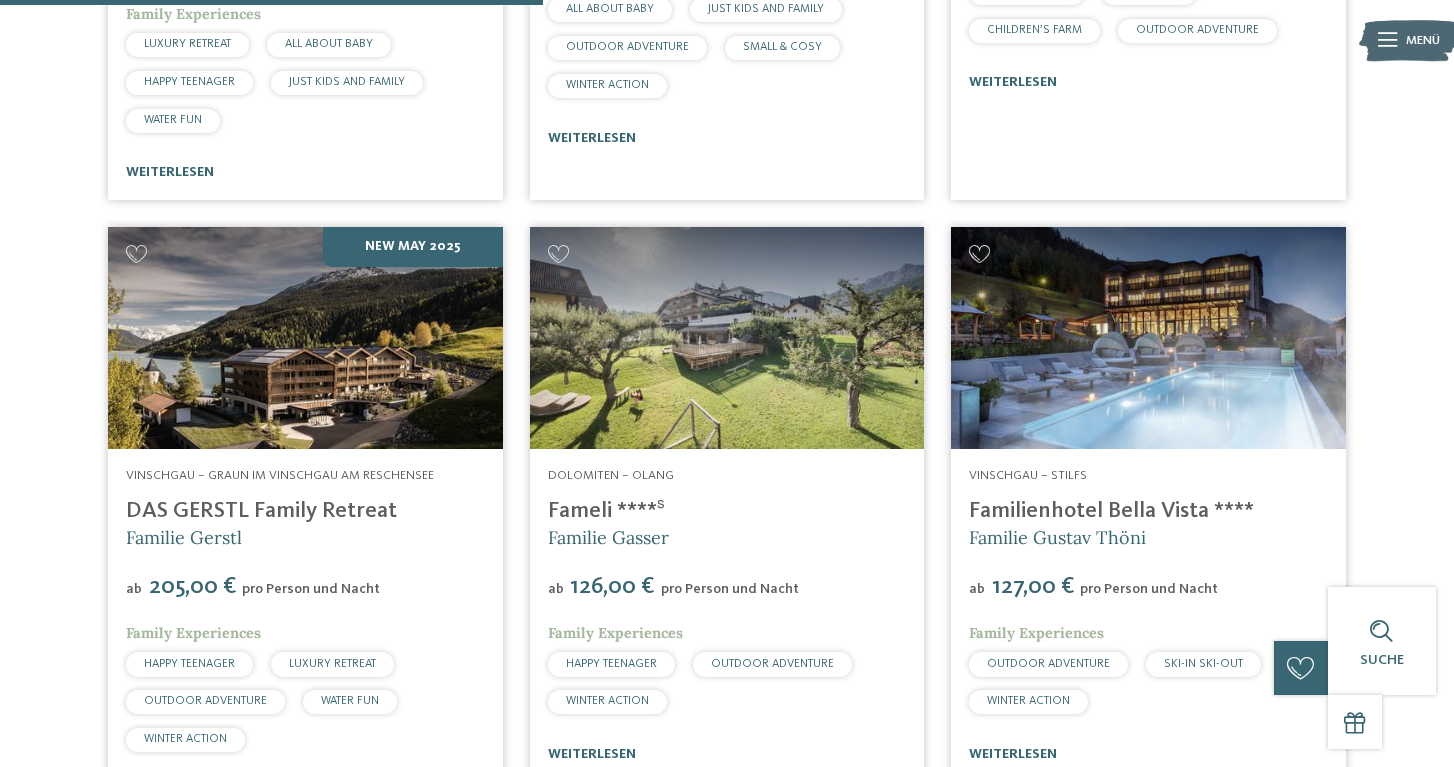 scroll, scrollTop: 1766, scrollLeft: 0, axis: vertical 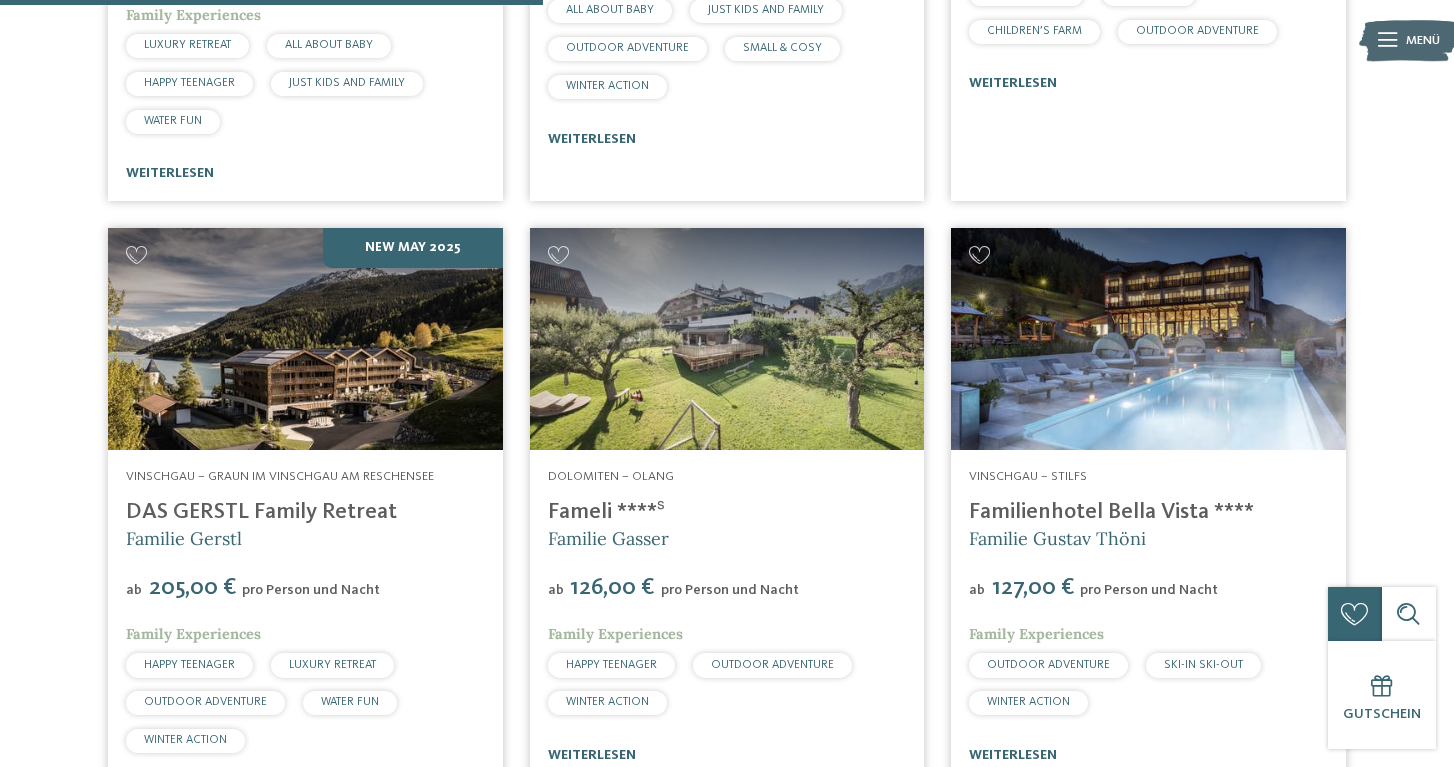click at bounding box center (727, 339) 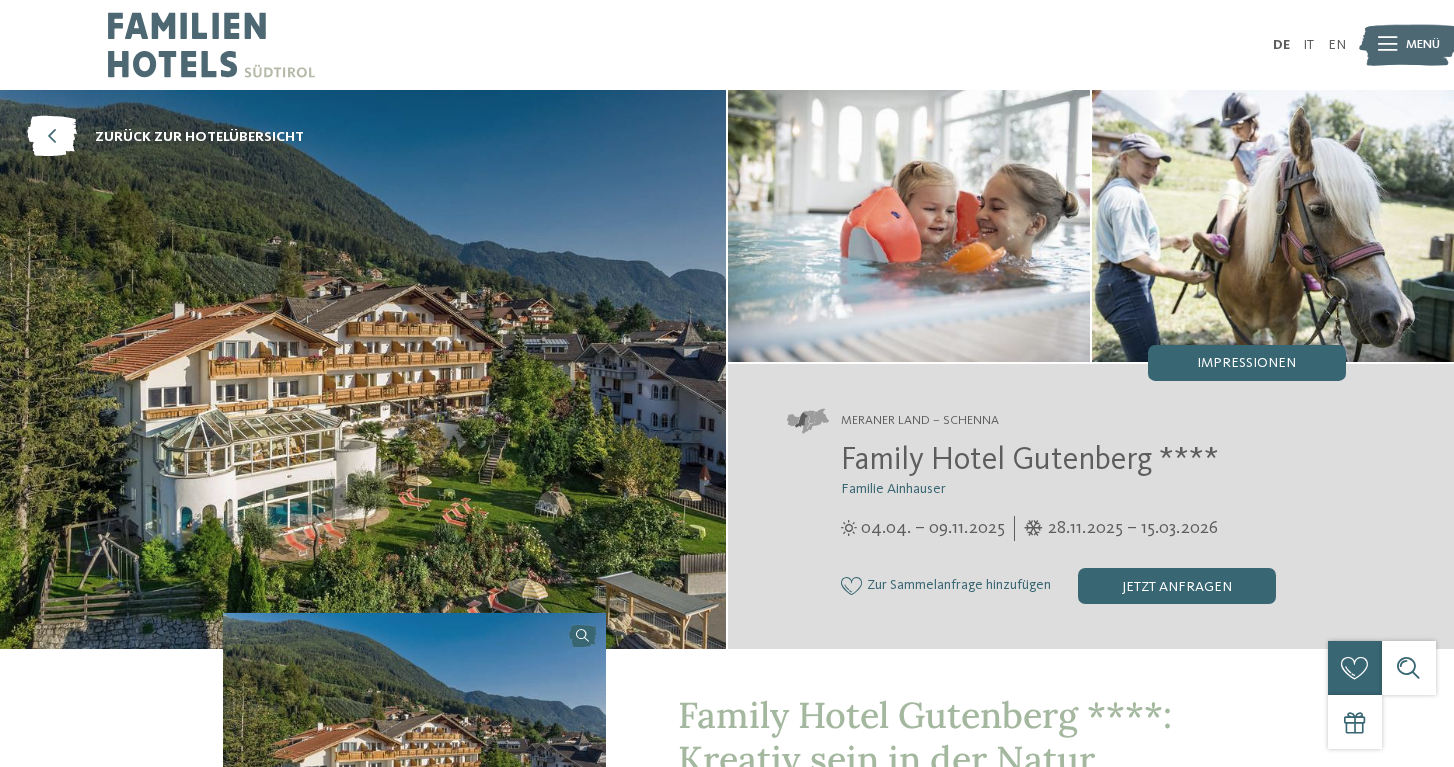 scroll, scrollTop: 0, scrollLeft: 0, axis: both 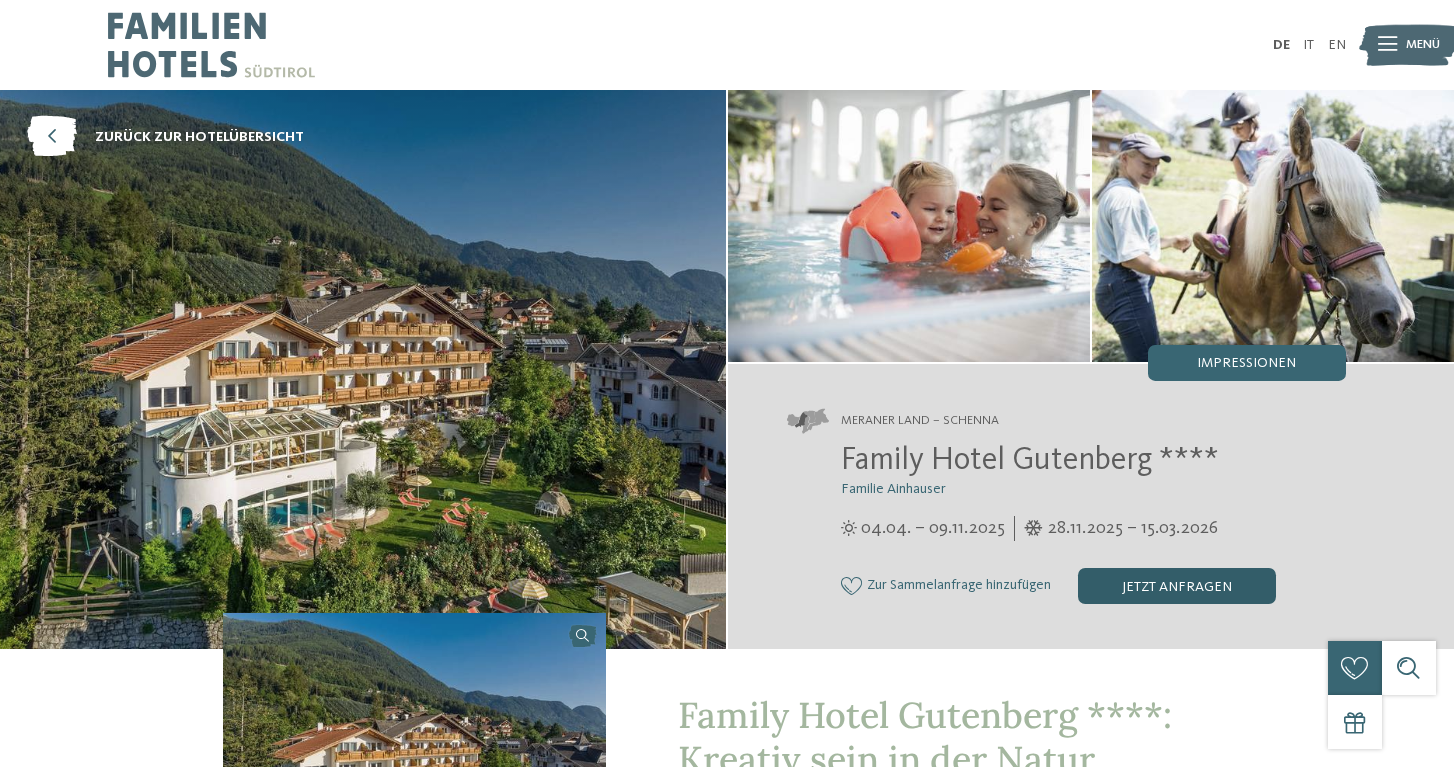 click on "jetzt anfragen" at bounding box center (1177, 586) 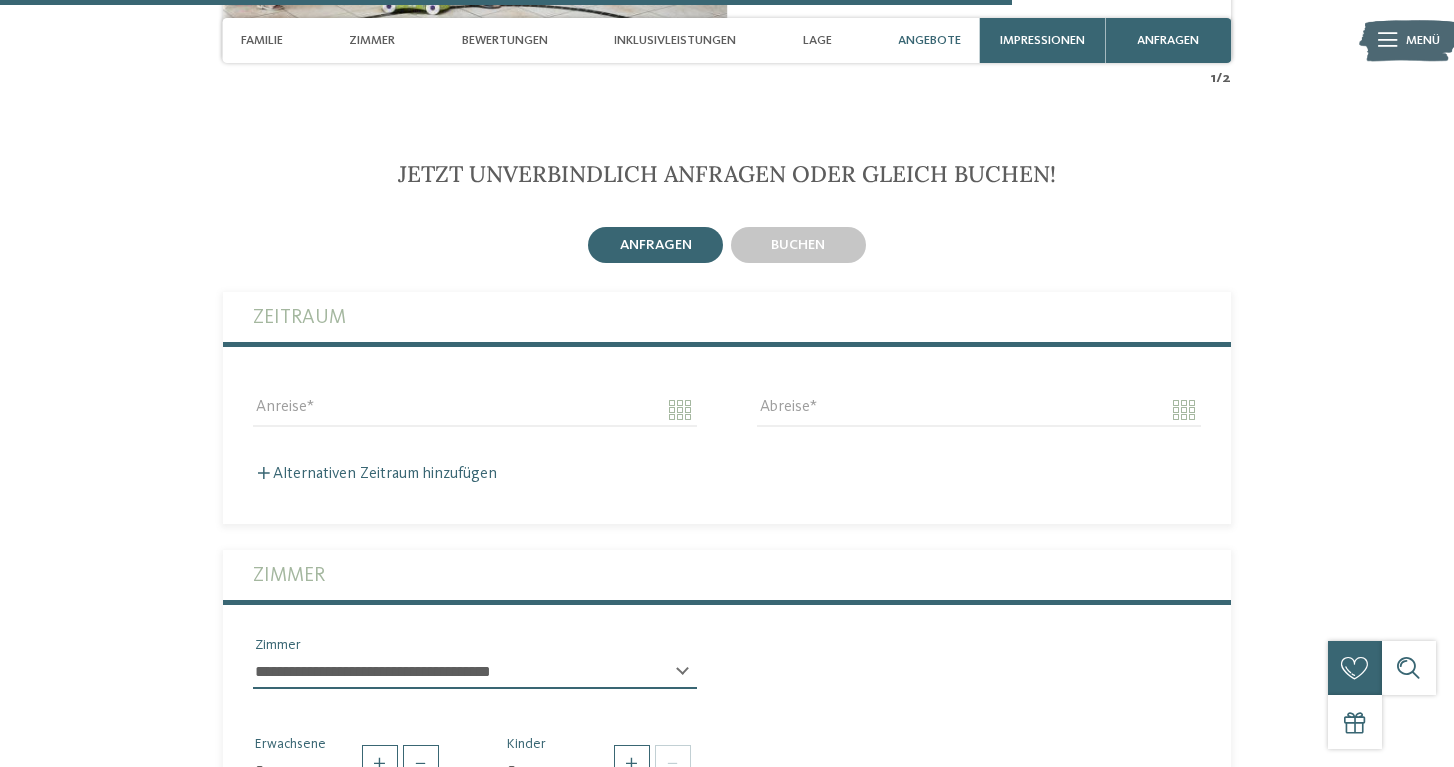 scroll, scrollTop: 4213, scrollLeft: 0, axis: vertical 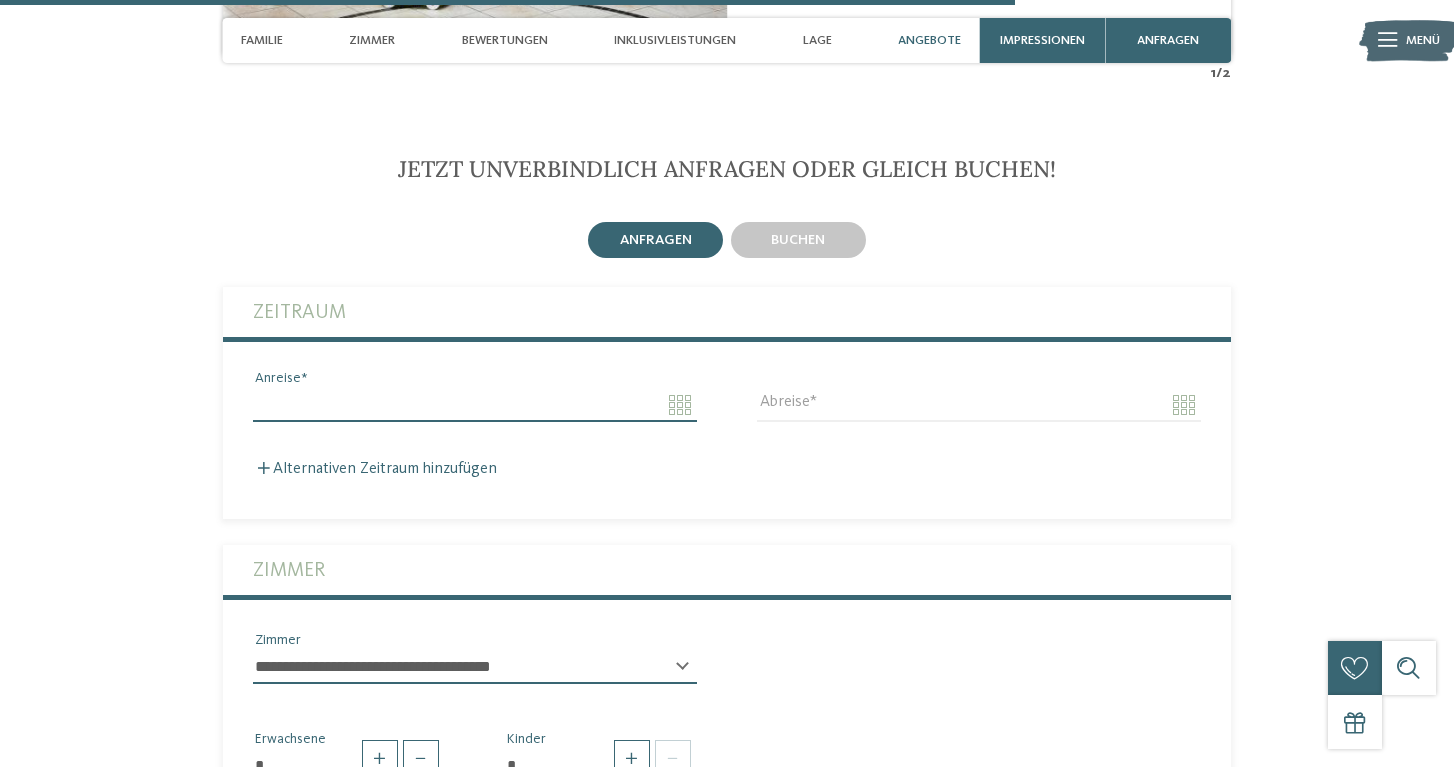 click on "Anreise" at bounding box center [475, 405] 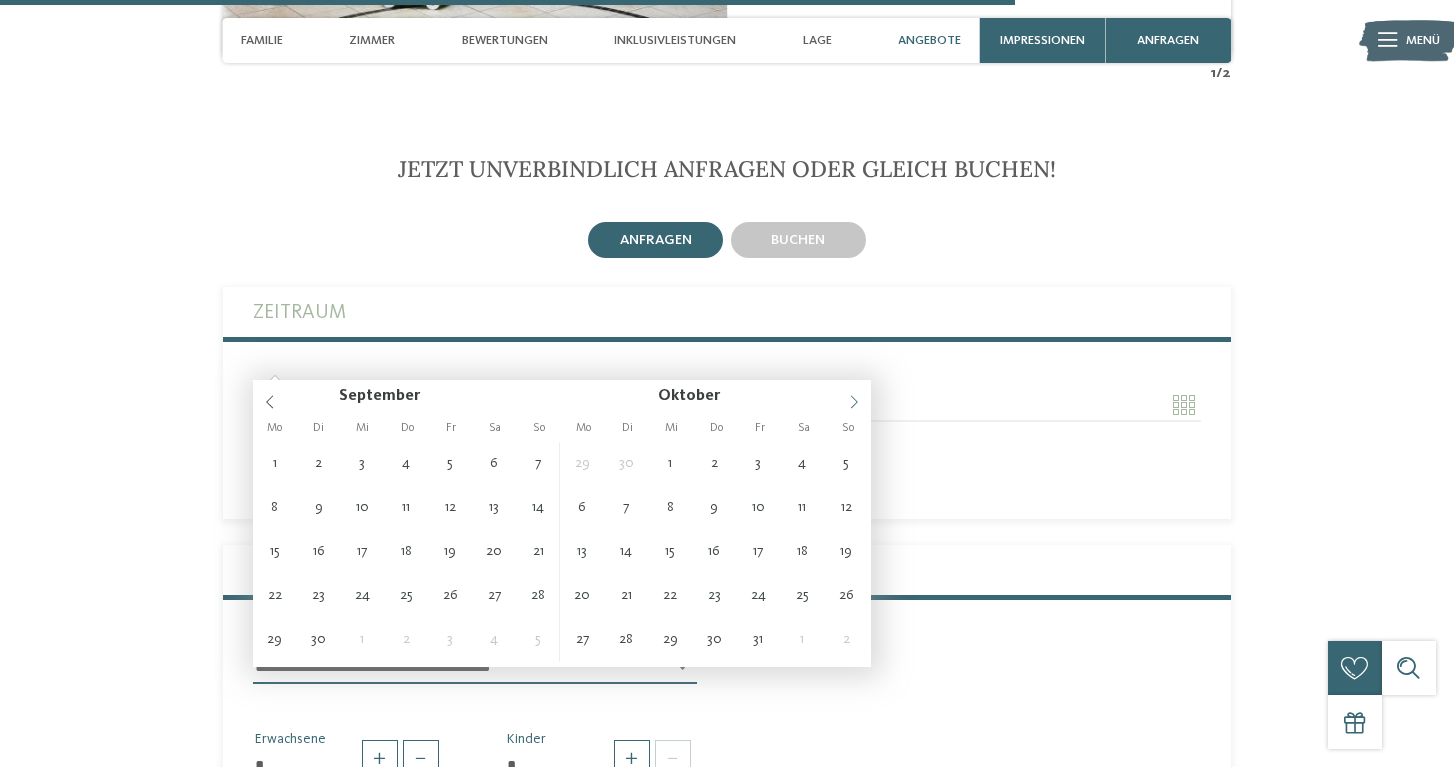 click 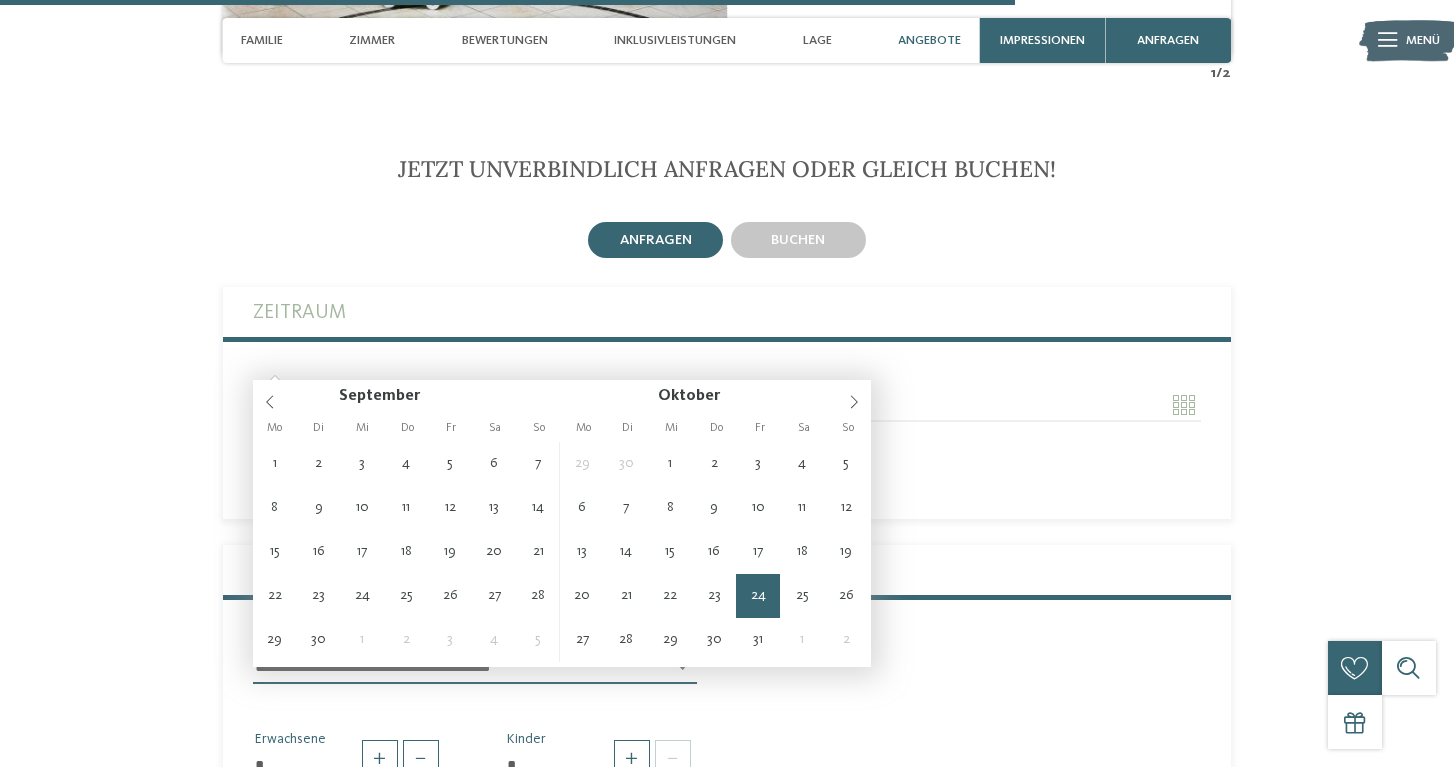 type on "**********" 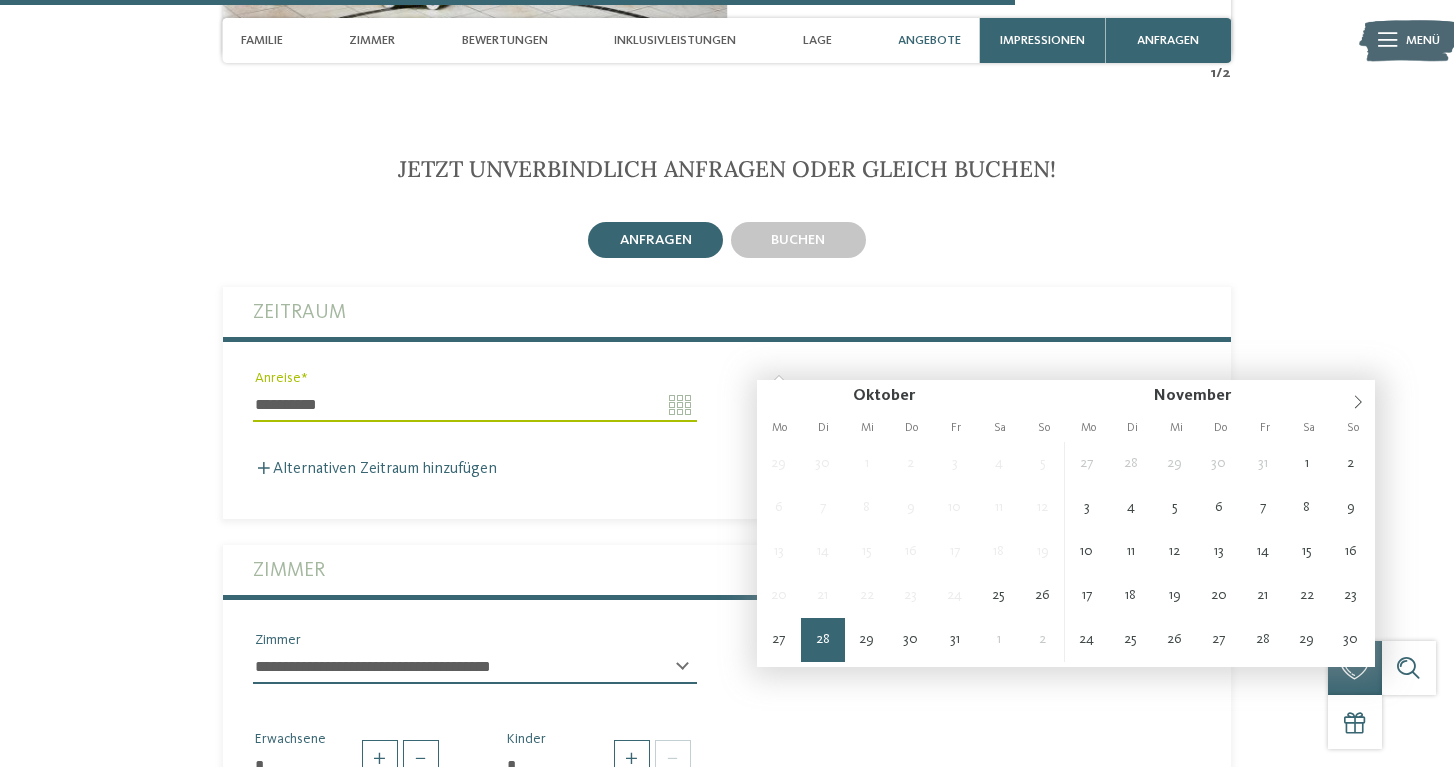 type on "**********" 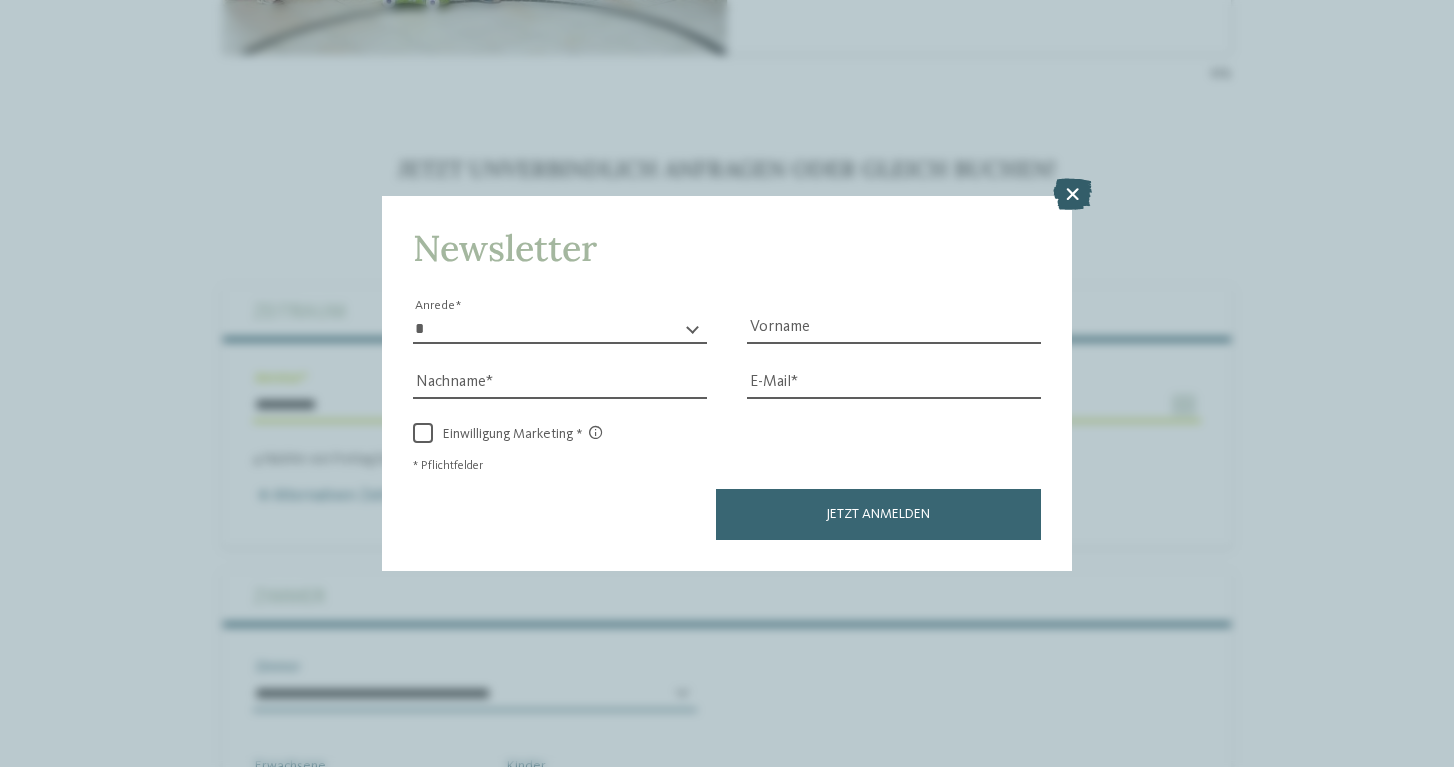 click at bounding box center [1072, 194] 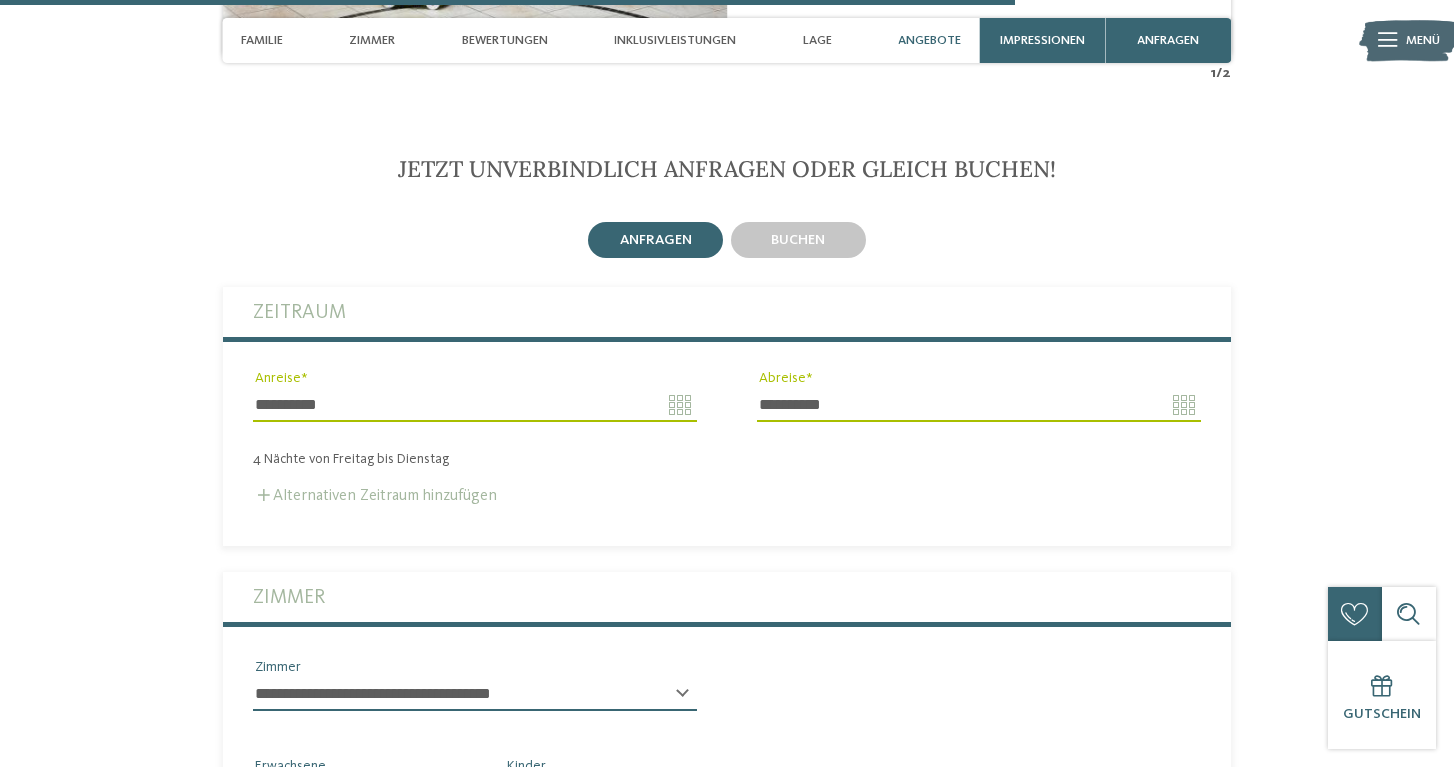click on "Alternativen Zeitraum hinzufügen" at bounding box center [375, 496] 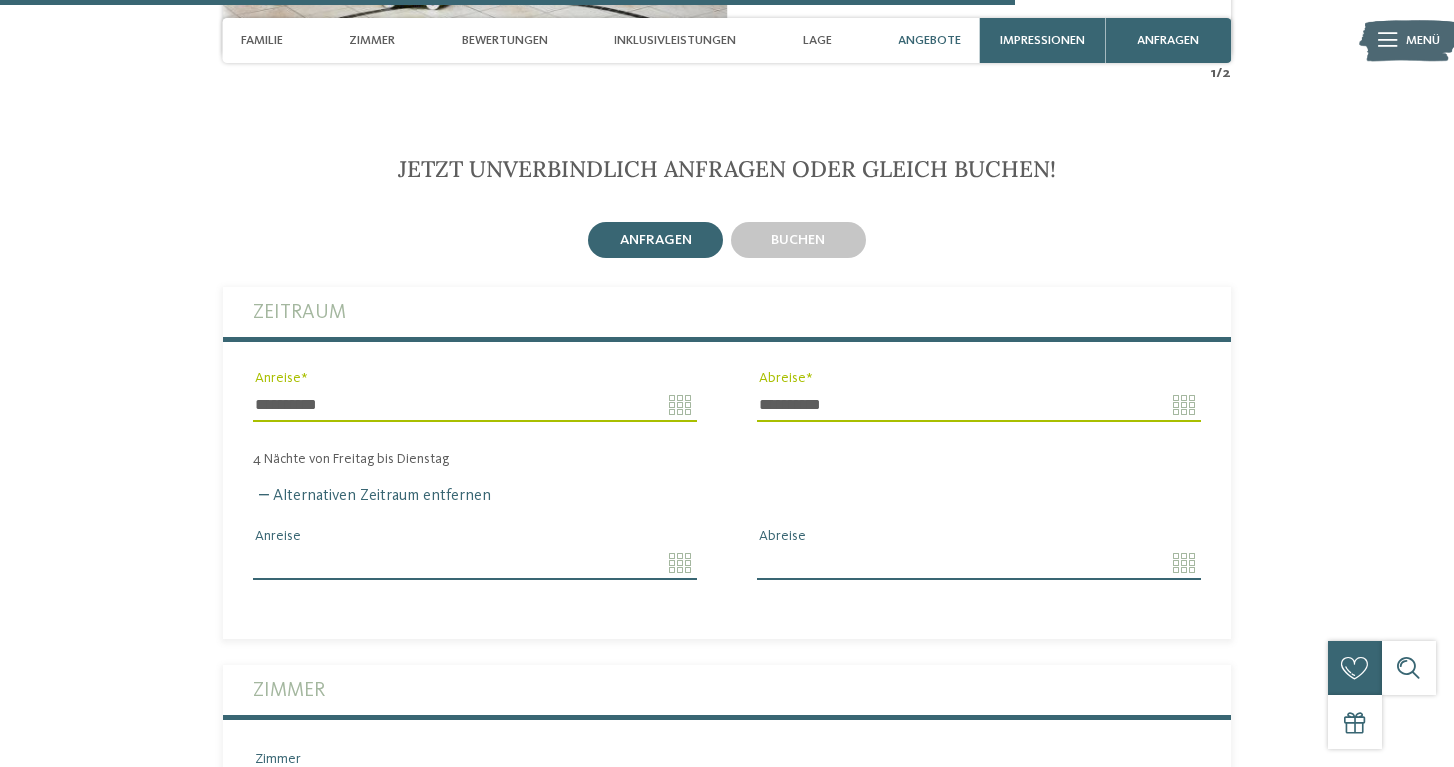 click on "Anreise" at bounding box center (475, 563) 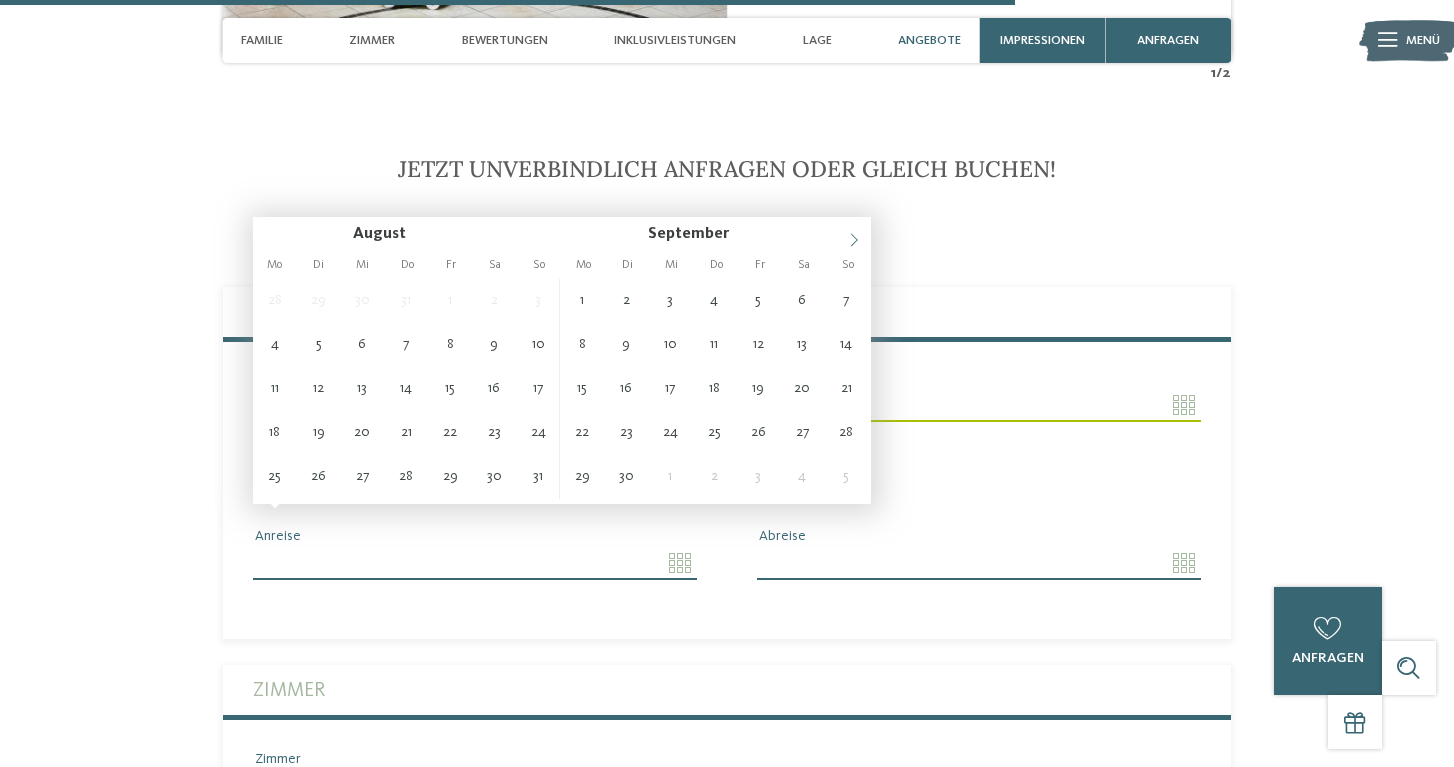 click at bounding box center (854, 234) 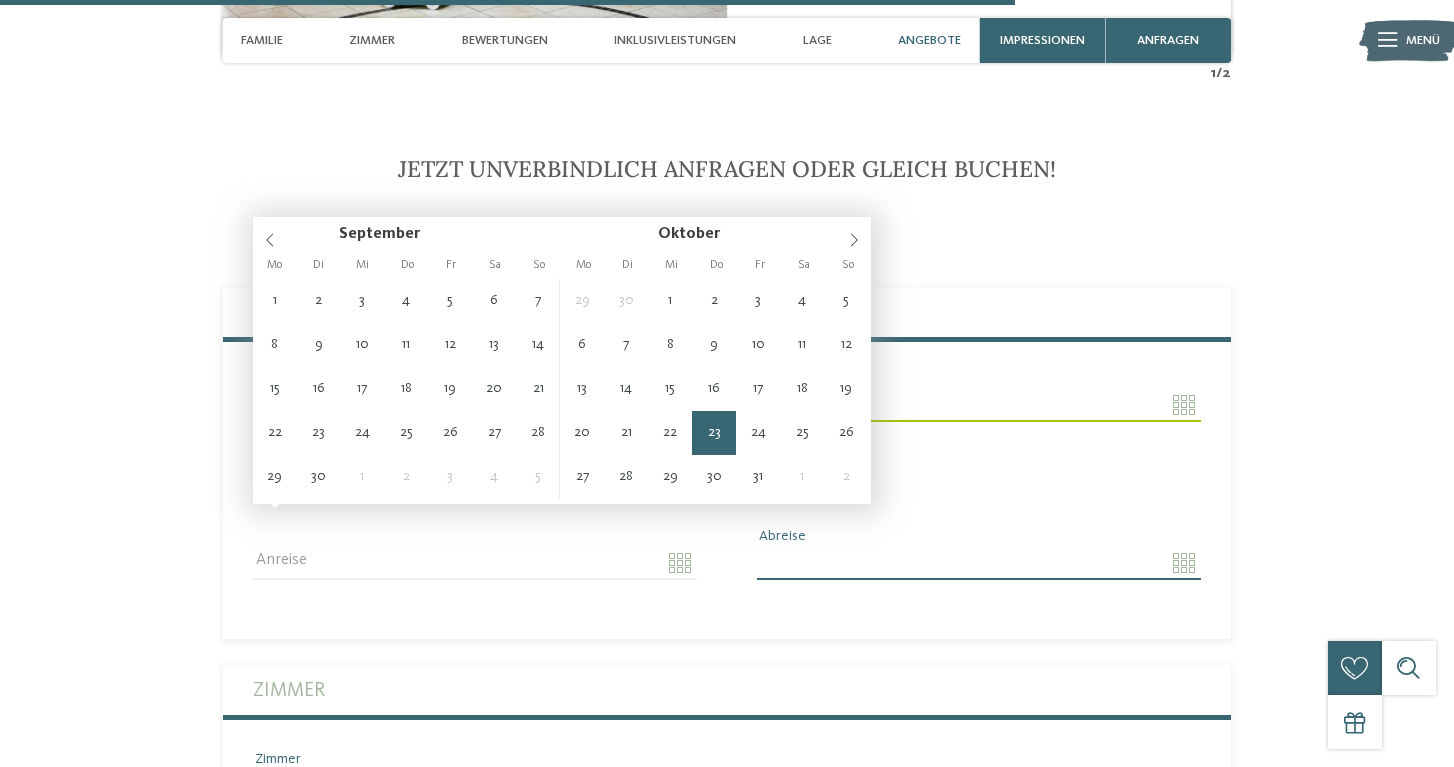 type on "**********" 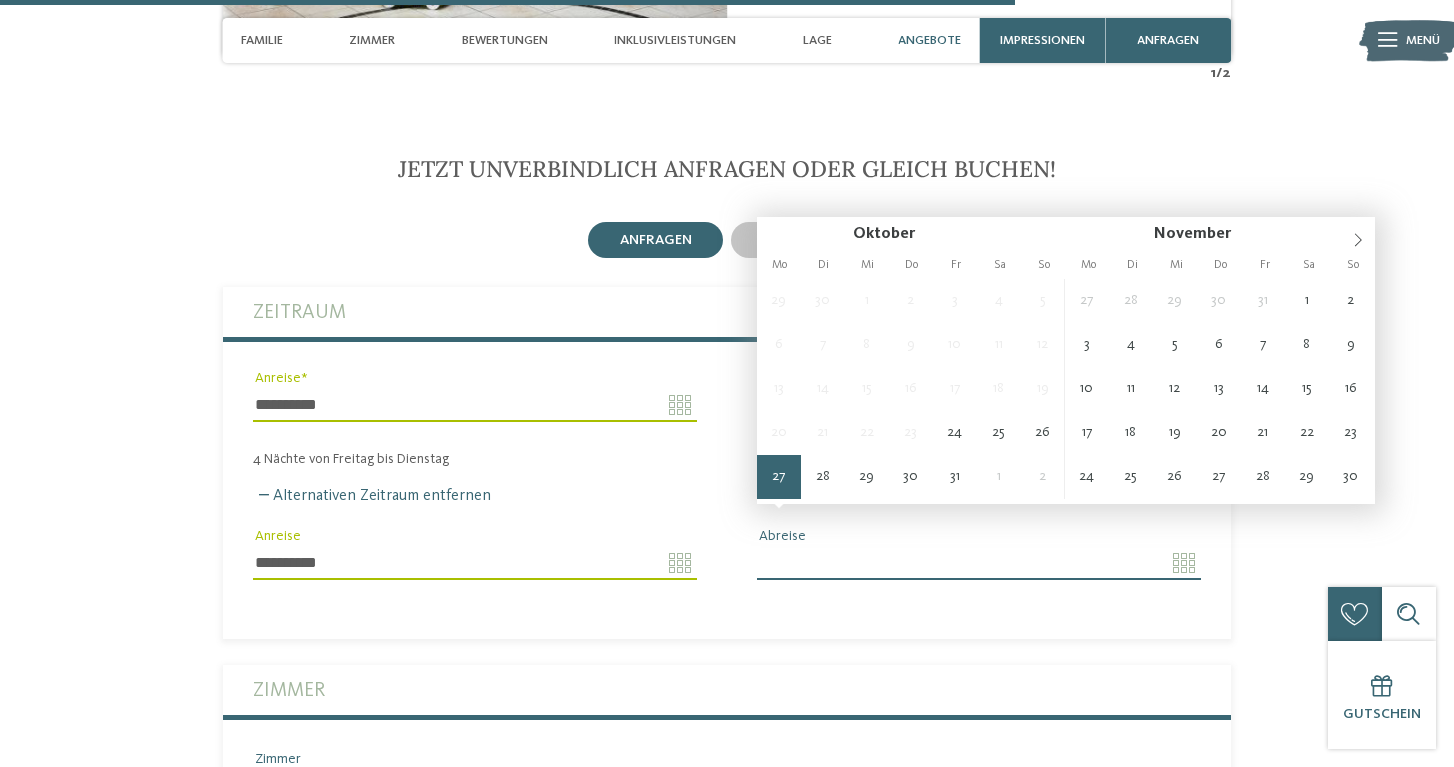 type on "**********" 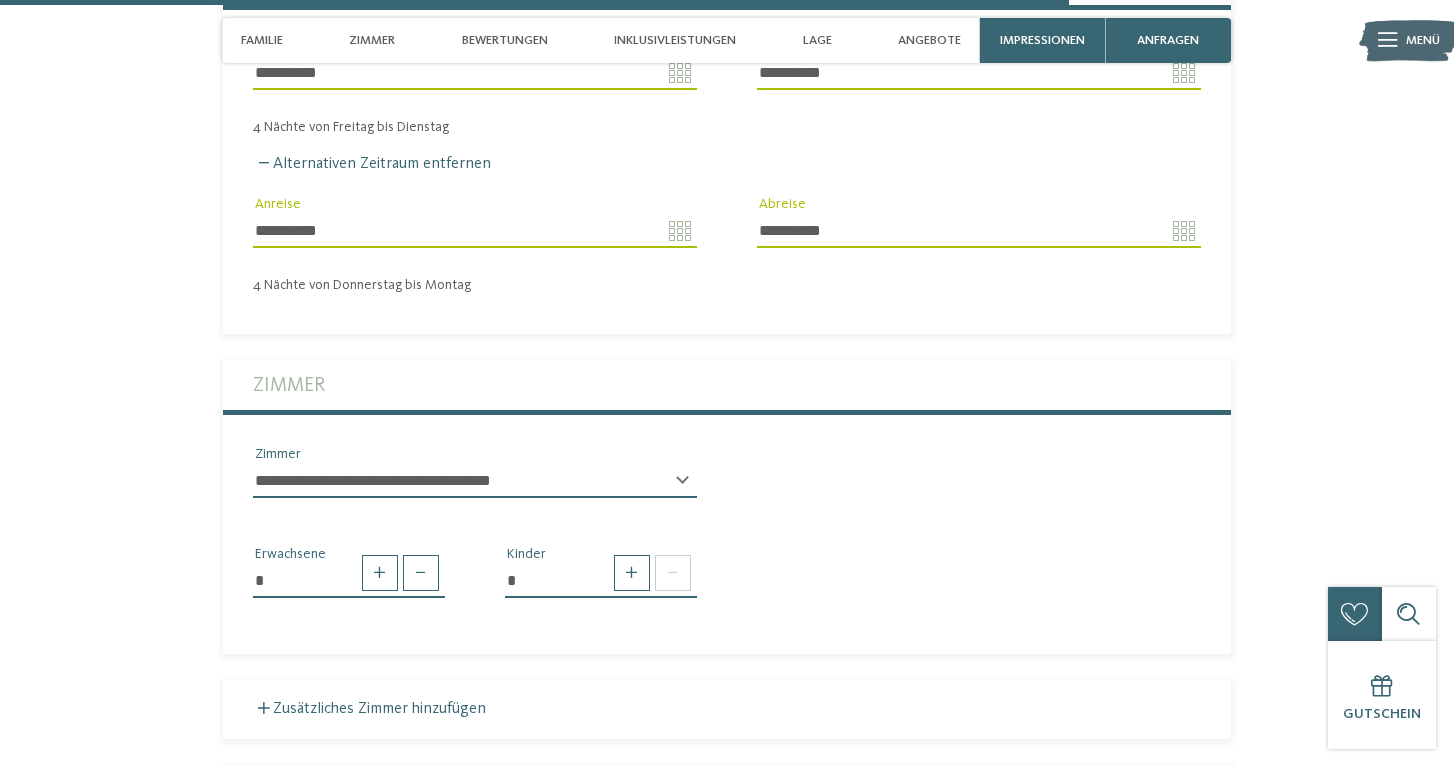 scroll, scrollTop: 4544, scrollLeft: 0, axis: vertical 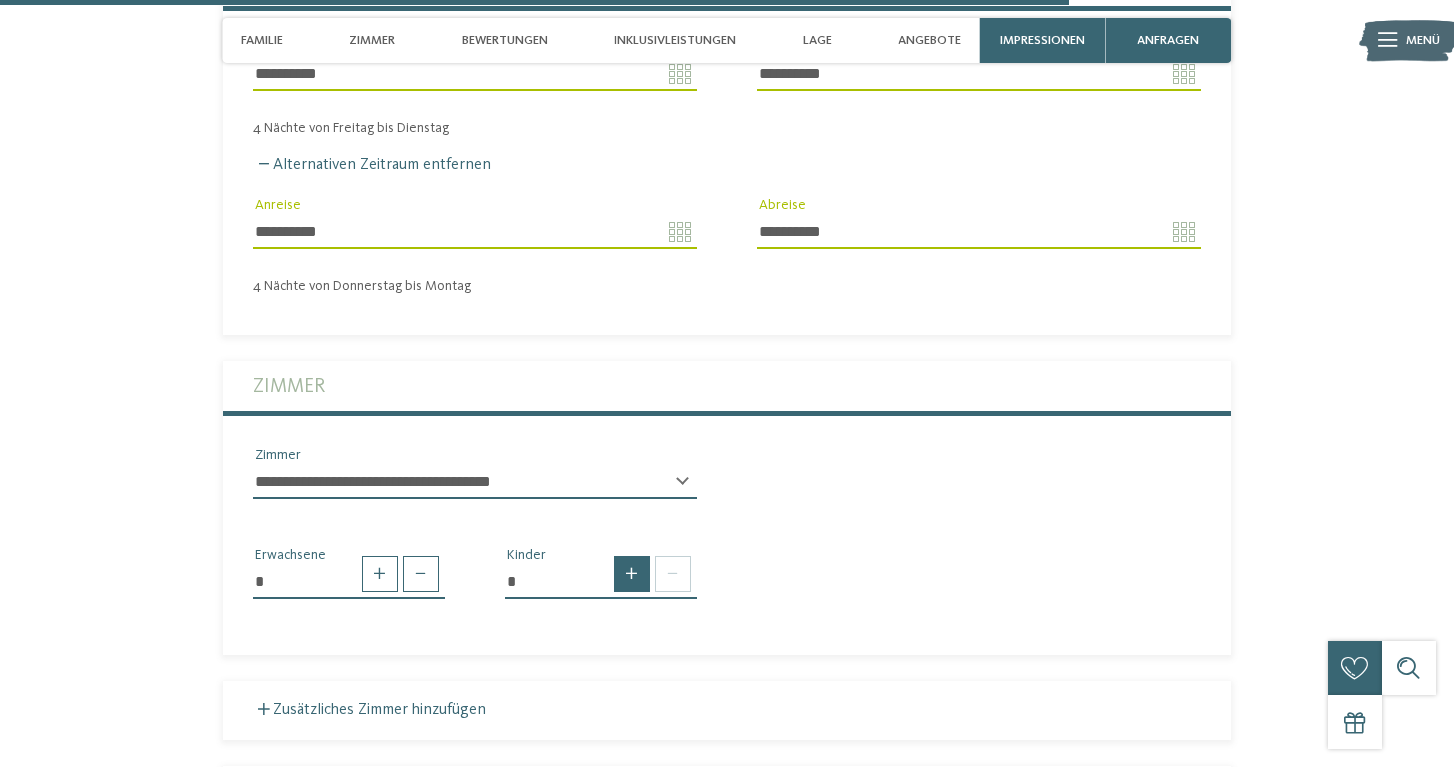 click at bounding box center (632, 574) 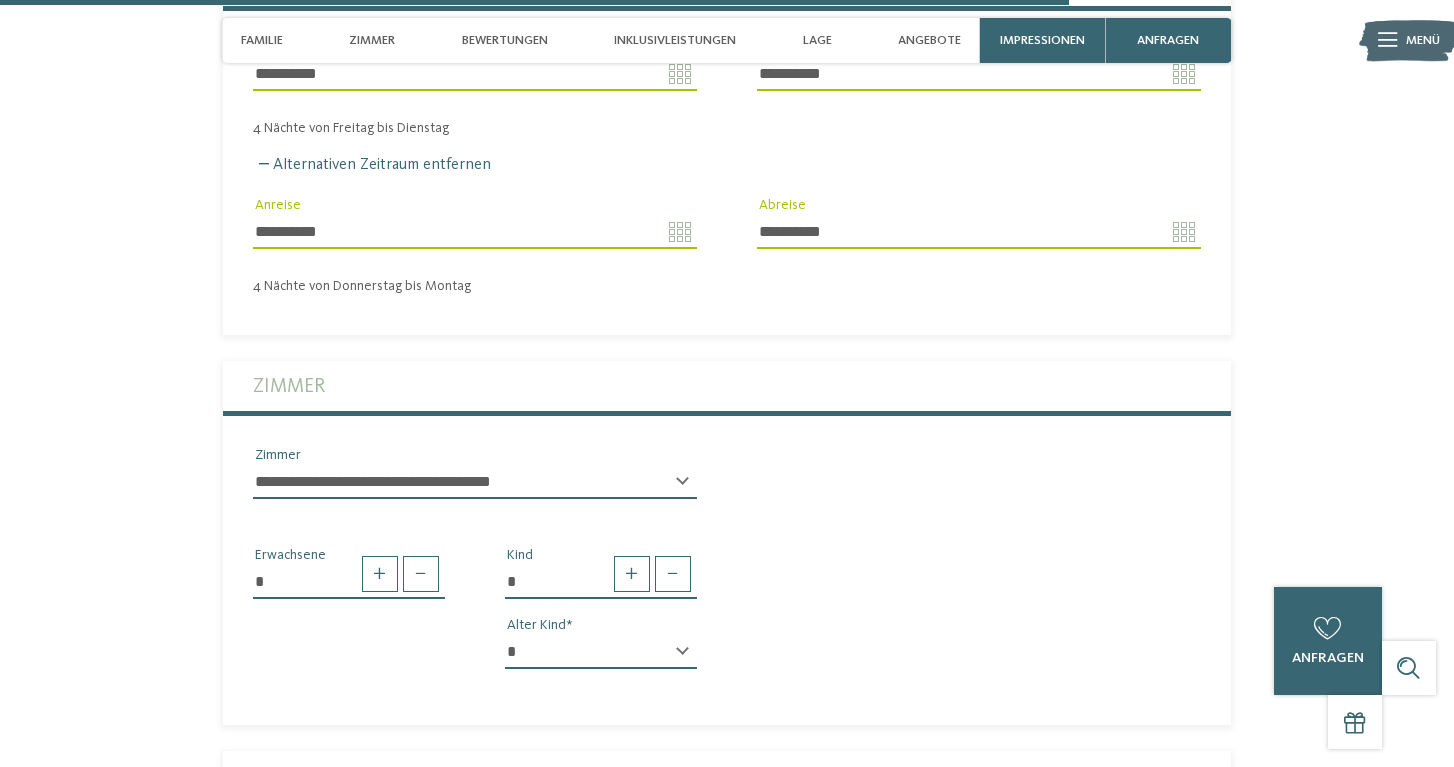 click on "* * * * * * * * * * * ** ** ** ** ** ** ** **     Alter Kind" at bounding box center [601, 660] 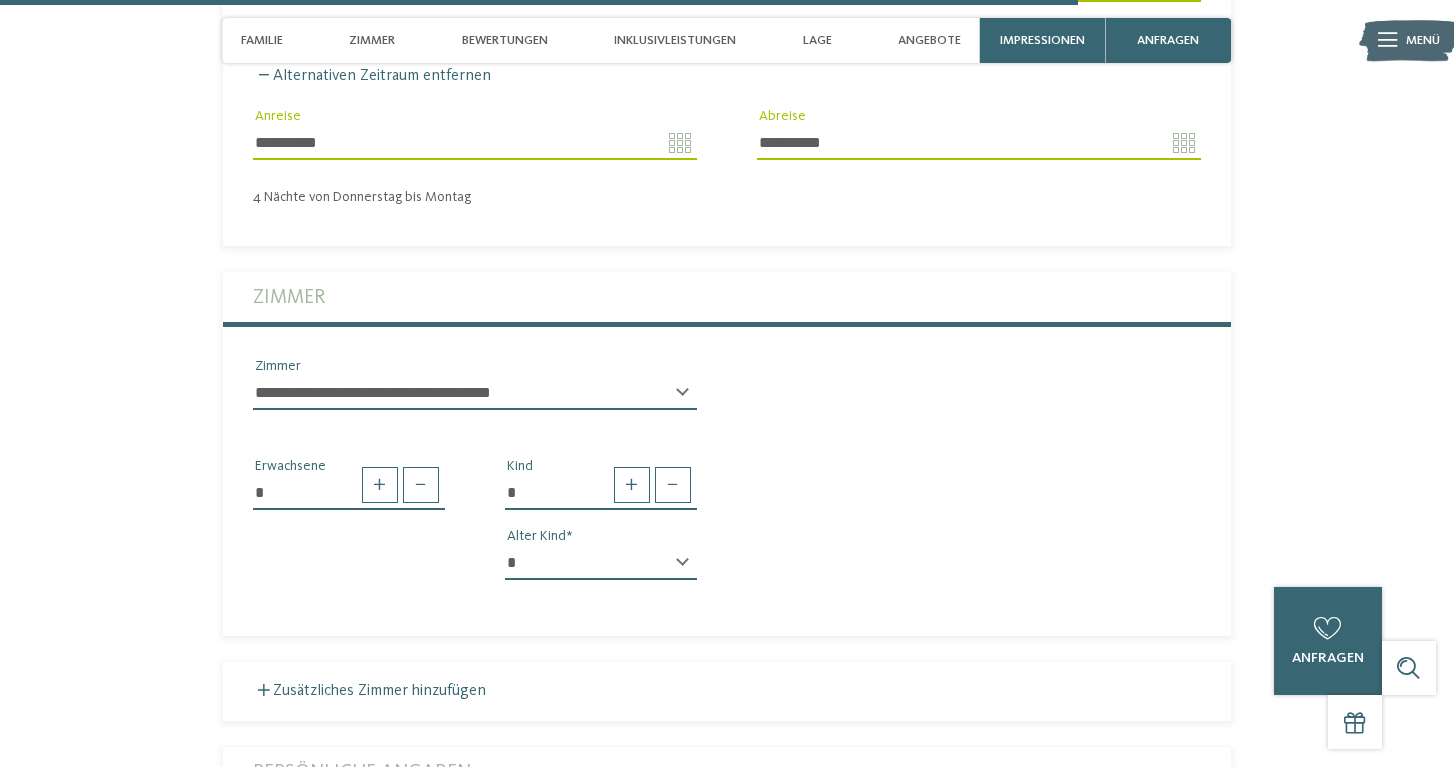 scroll, scrollTop: 4634, scrollLeft: 0, axis: vertical 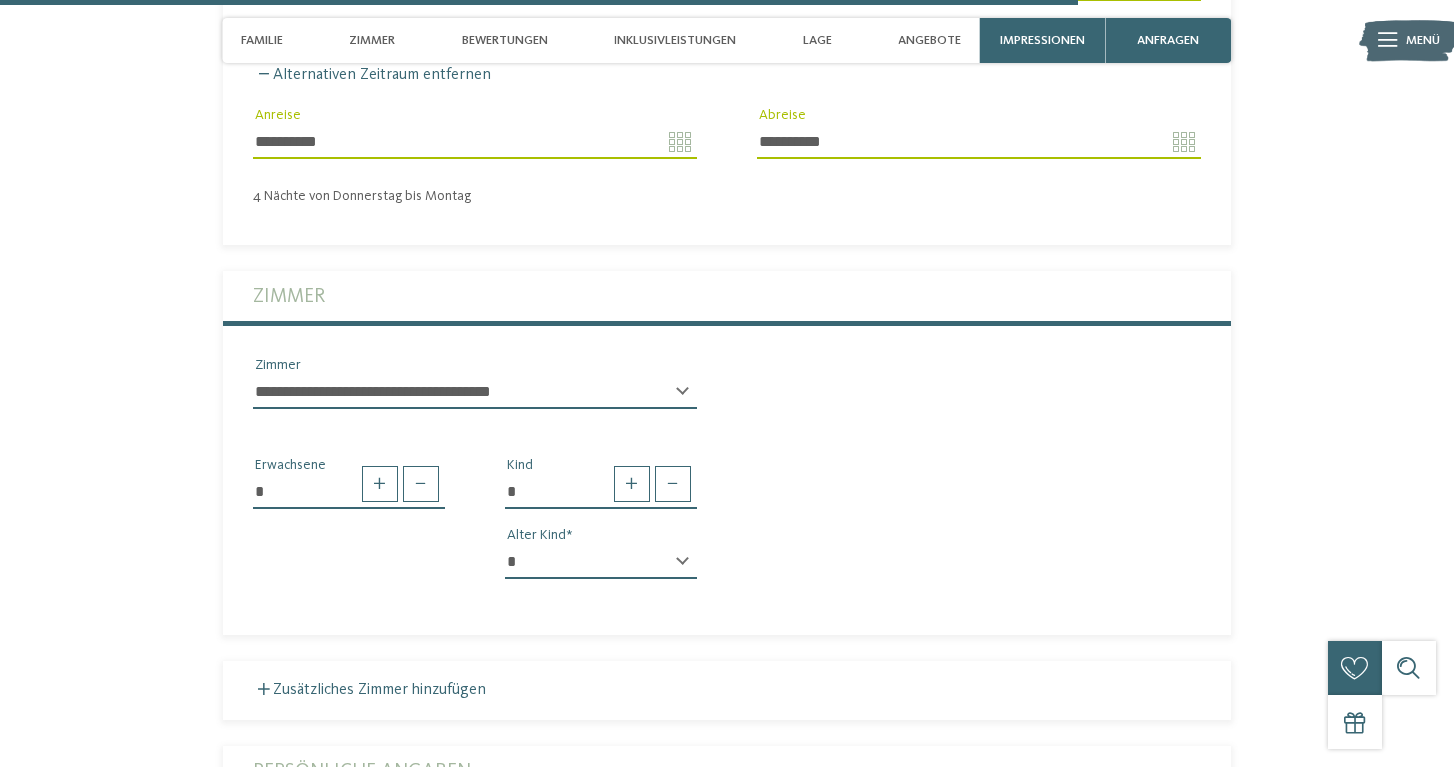 click on "* * * * * * * * * * * ** ** ** ** ** ** ** **" at bounding box center (601, 562) 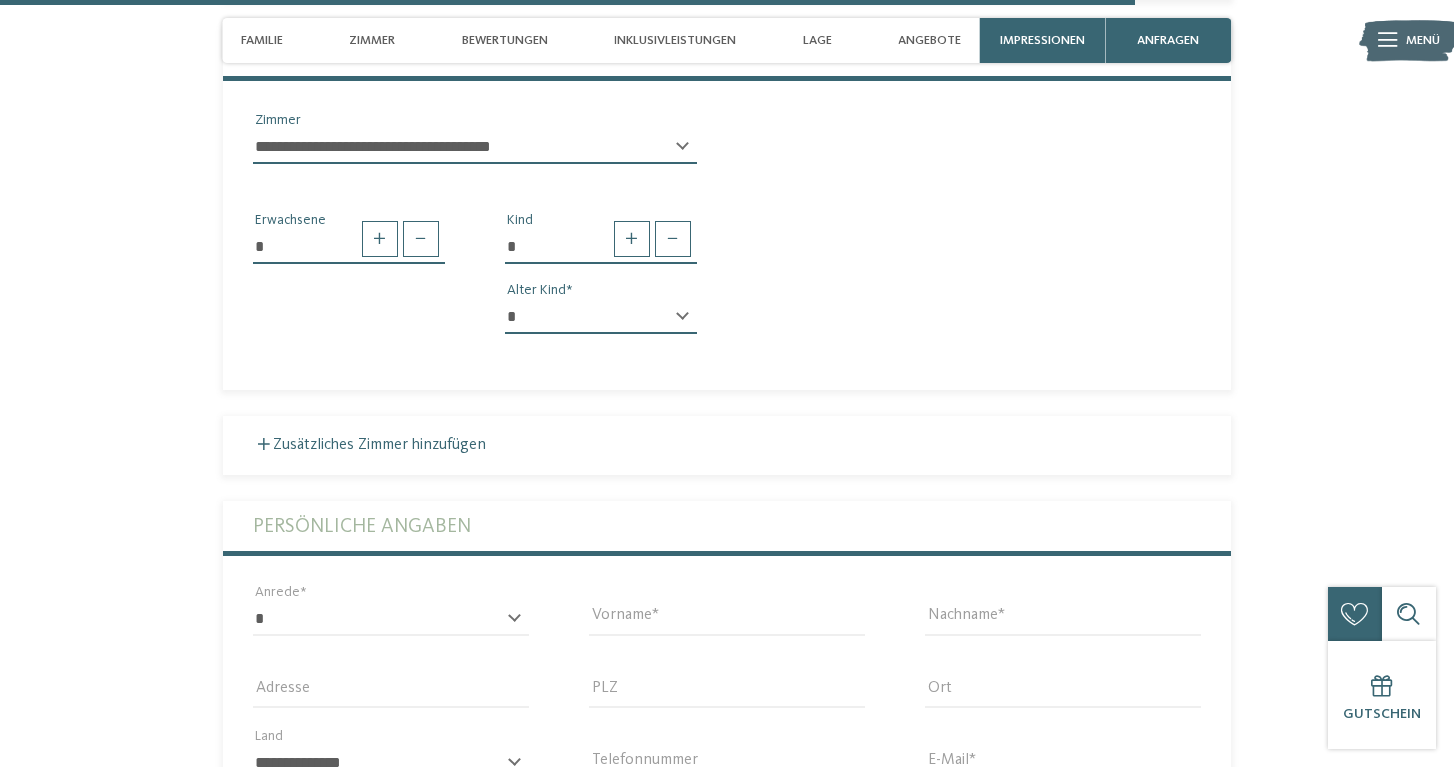 scroll, scrollTop: 4880, scrollLeft: 0, axis: vertical 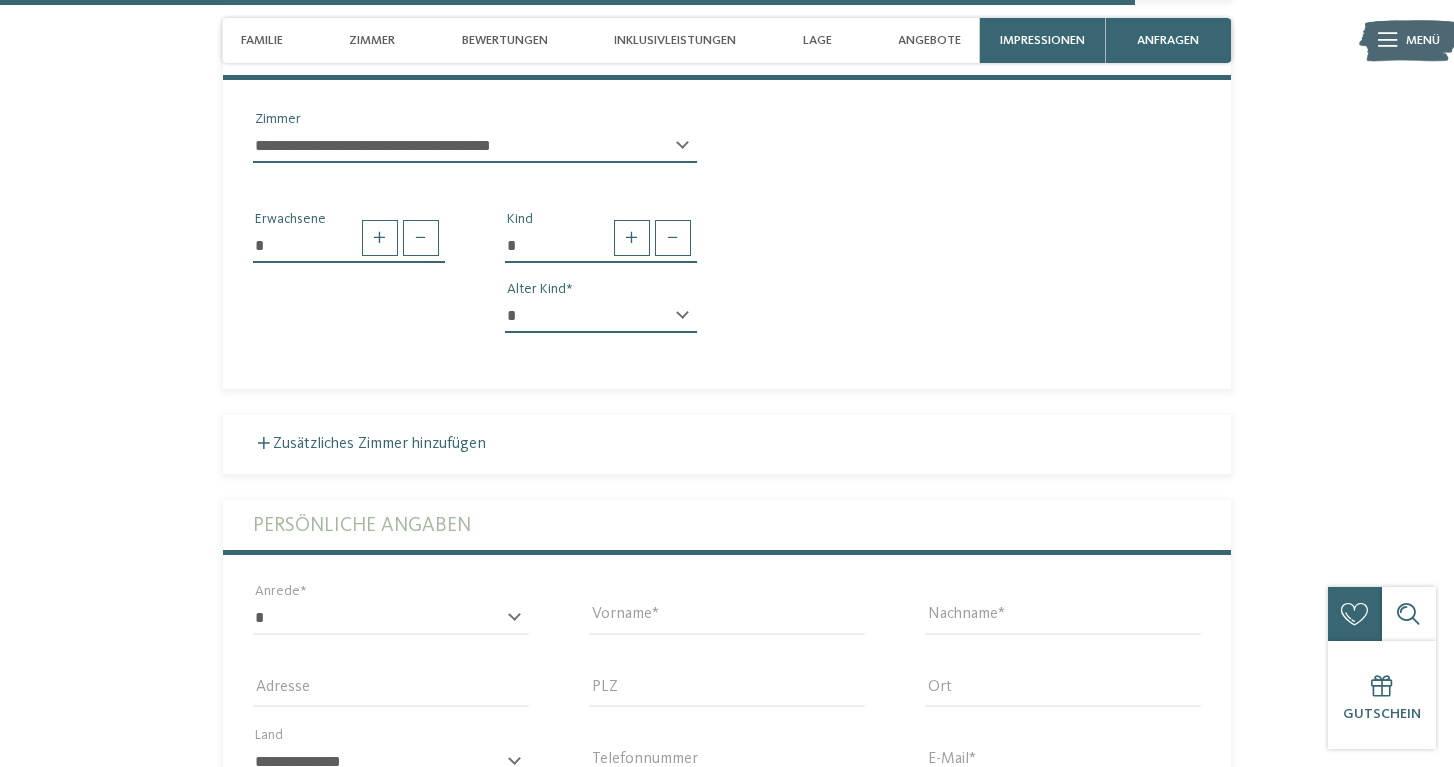click on "* **** **** ******* ******
Anrede" at bounding box center [391, 627] 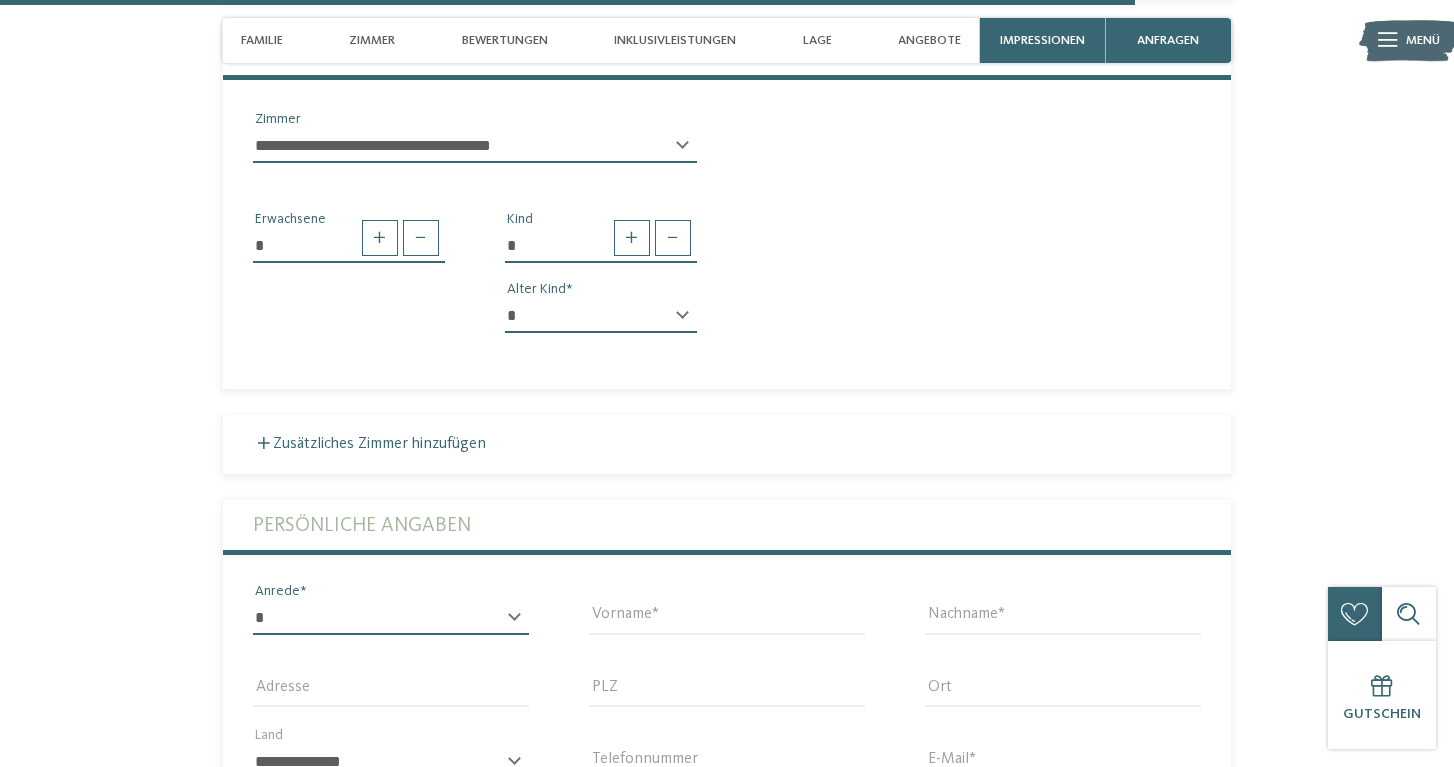 click on "* **** **** ******* ******" at bounding box center (391, 618) 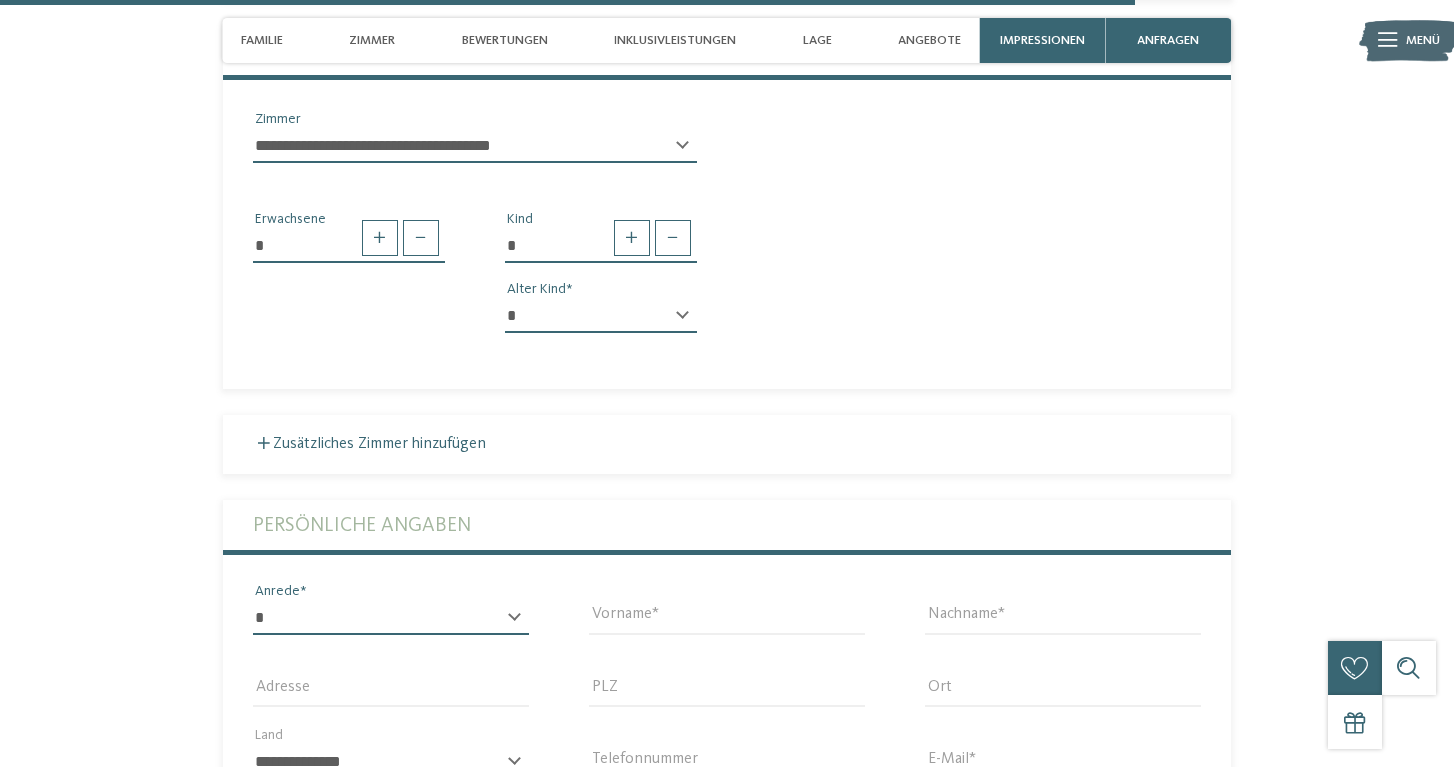 select on "*" 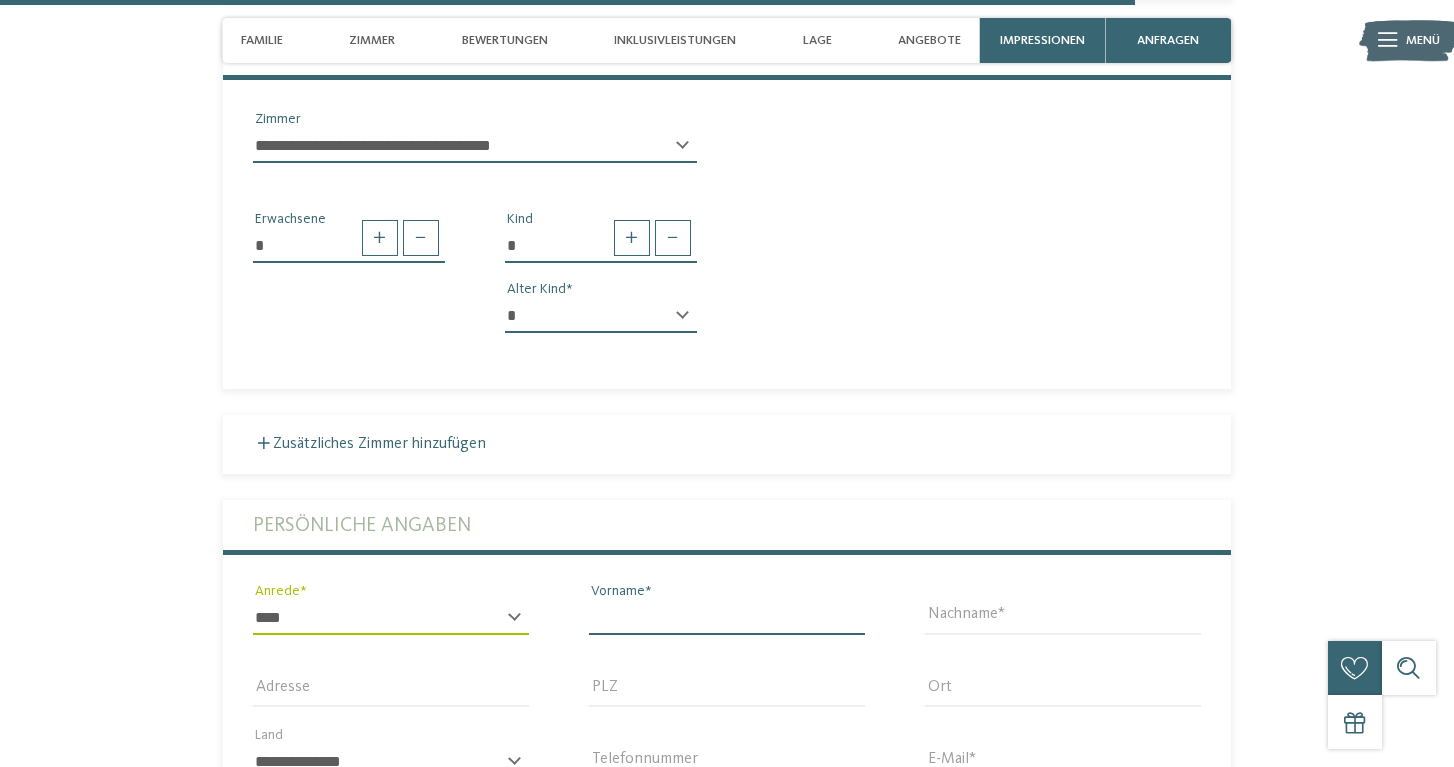 click on "Vorname" at bounding box center (727, 618) 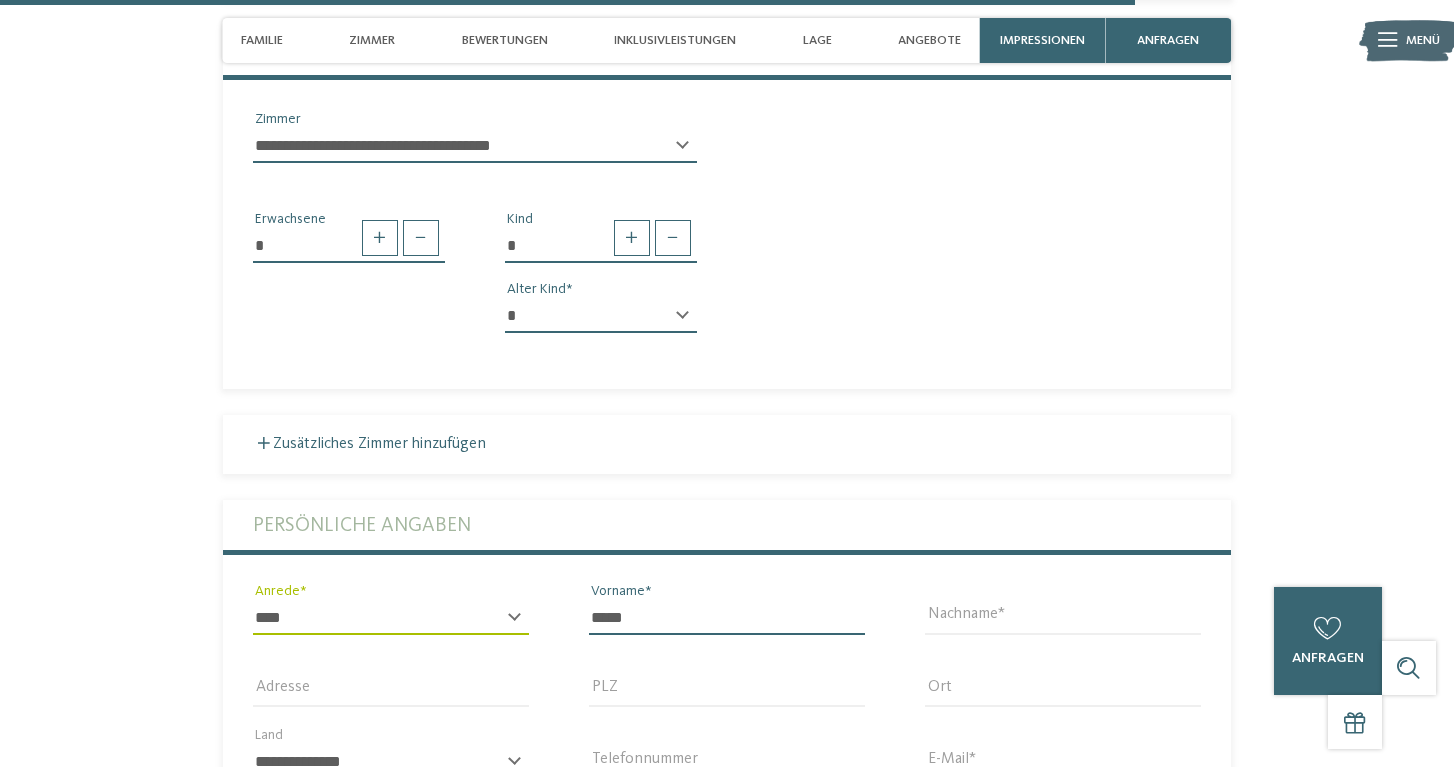 type on "*****" 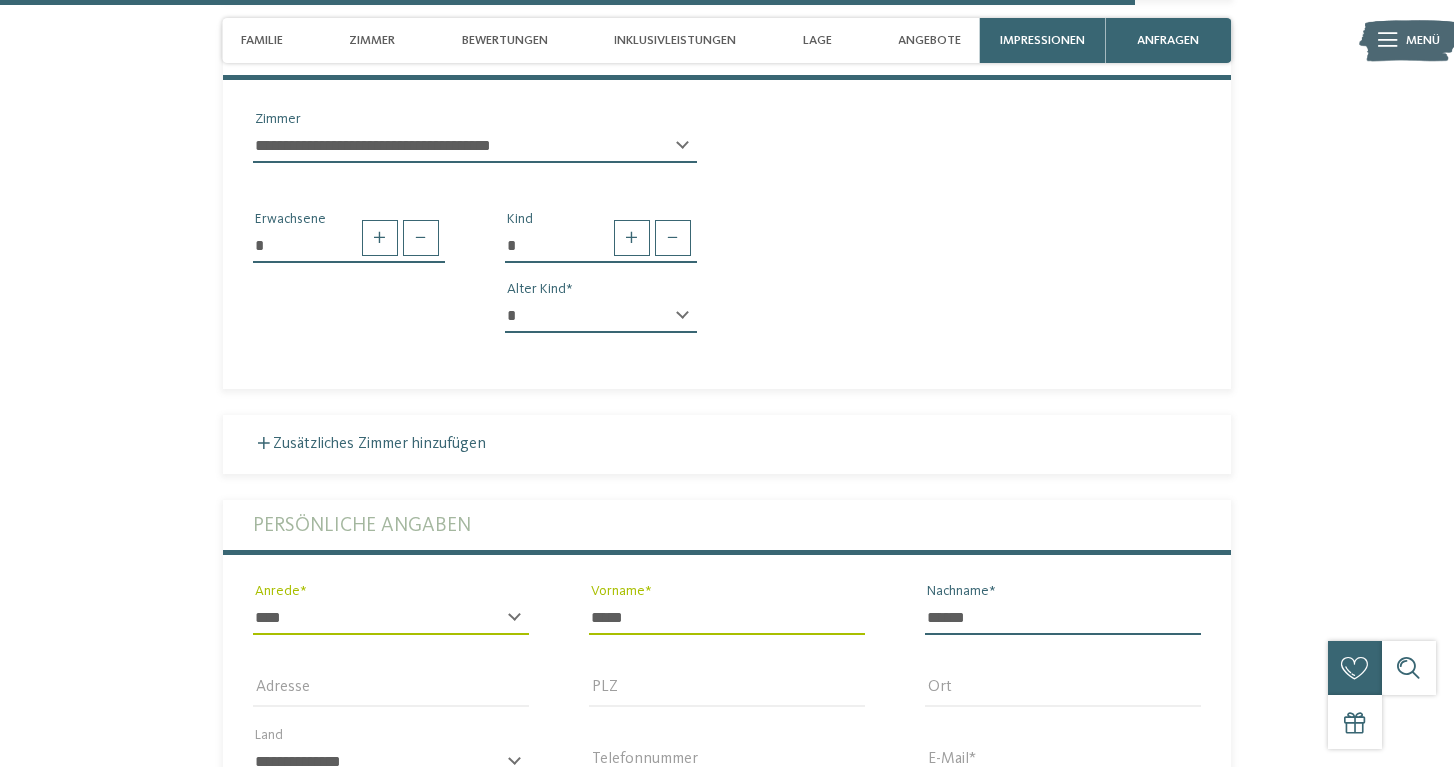 type on "******" 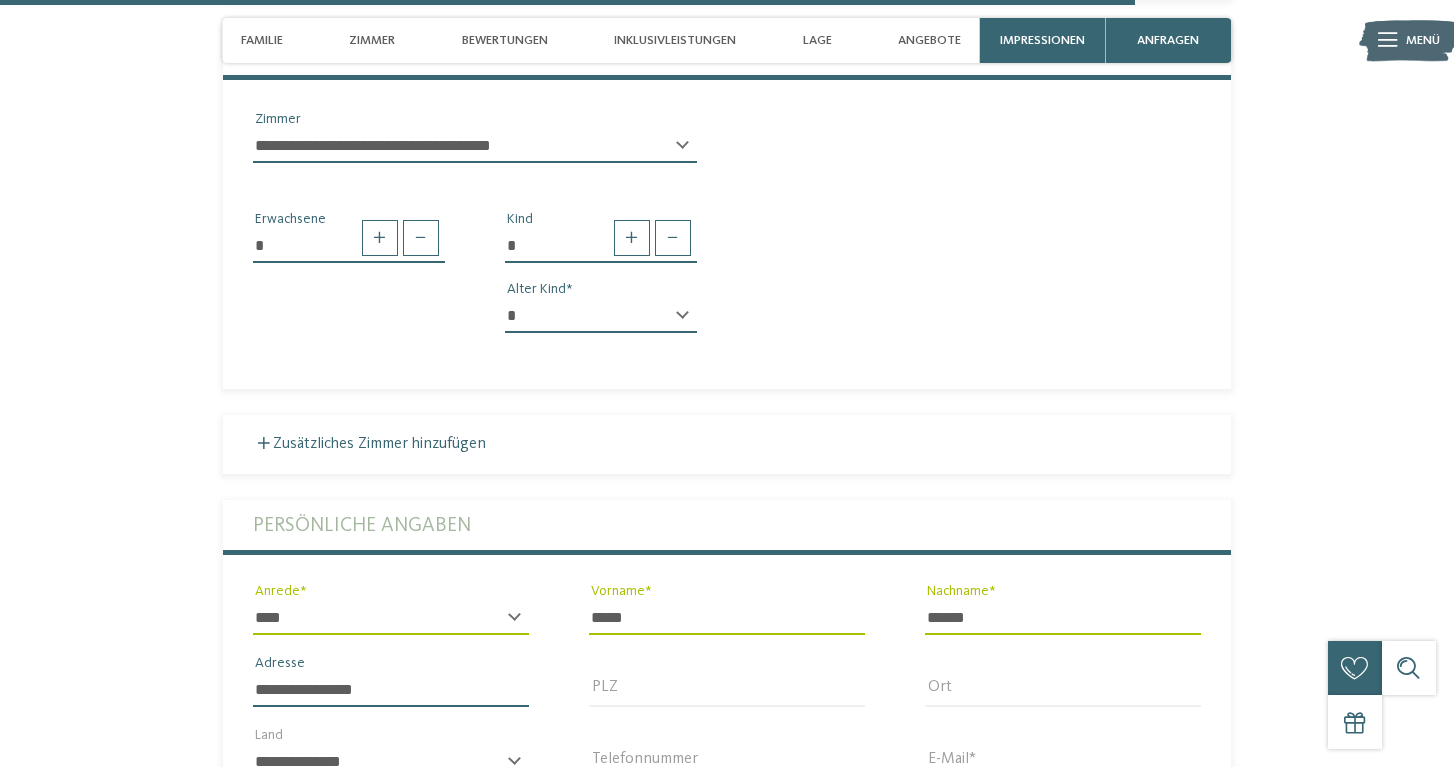 type on "**********" 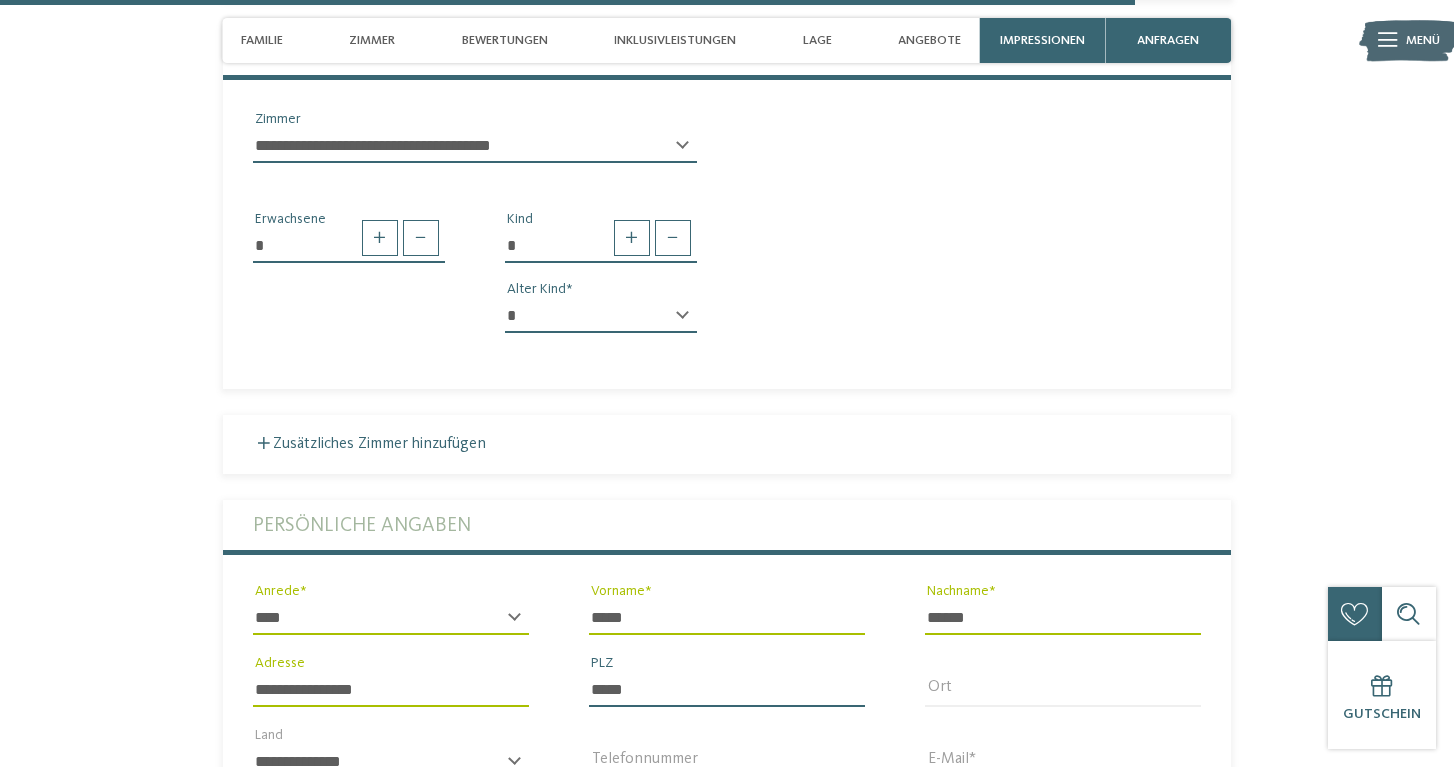 type on "*****" 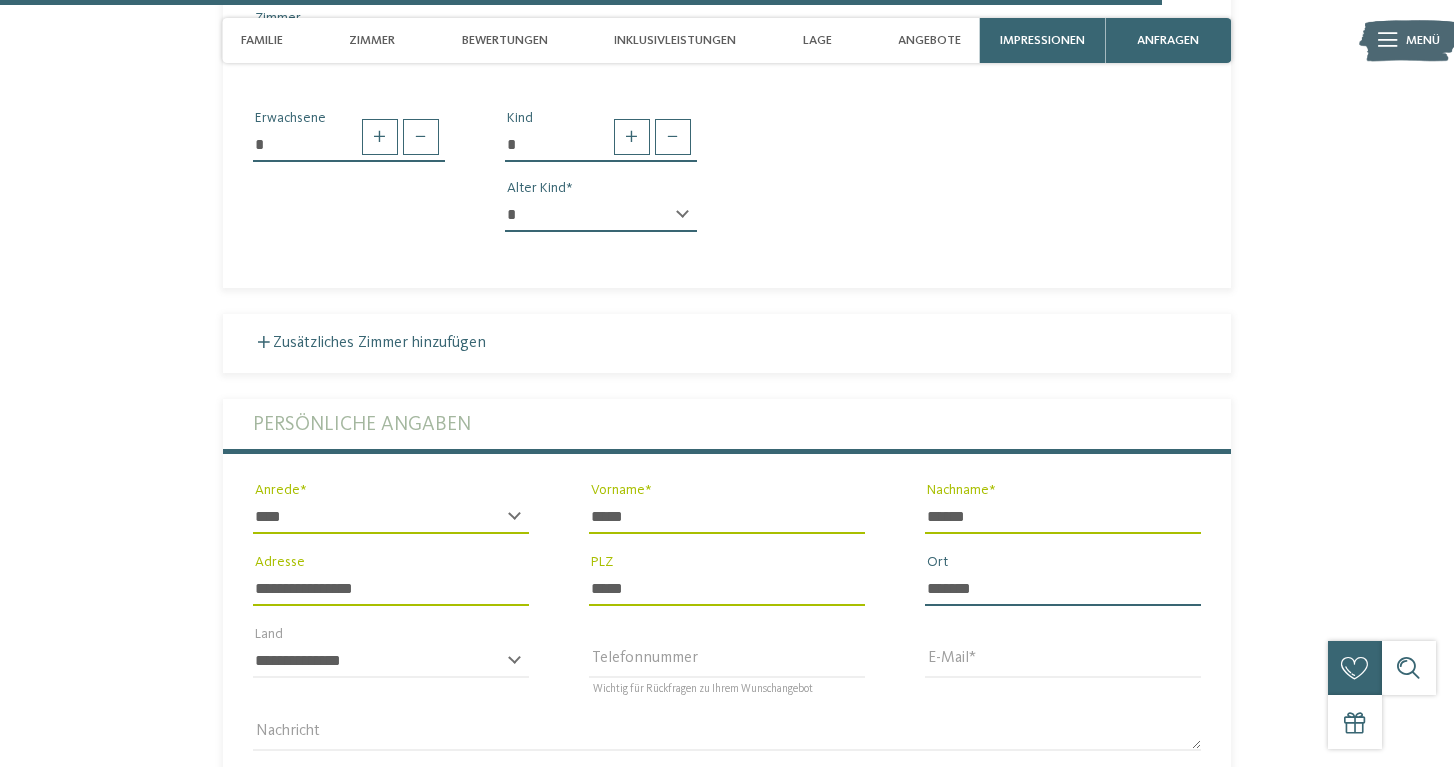 scroll, scrollTop: 5003, scrollLeft: 0, axis: vertical 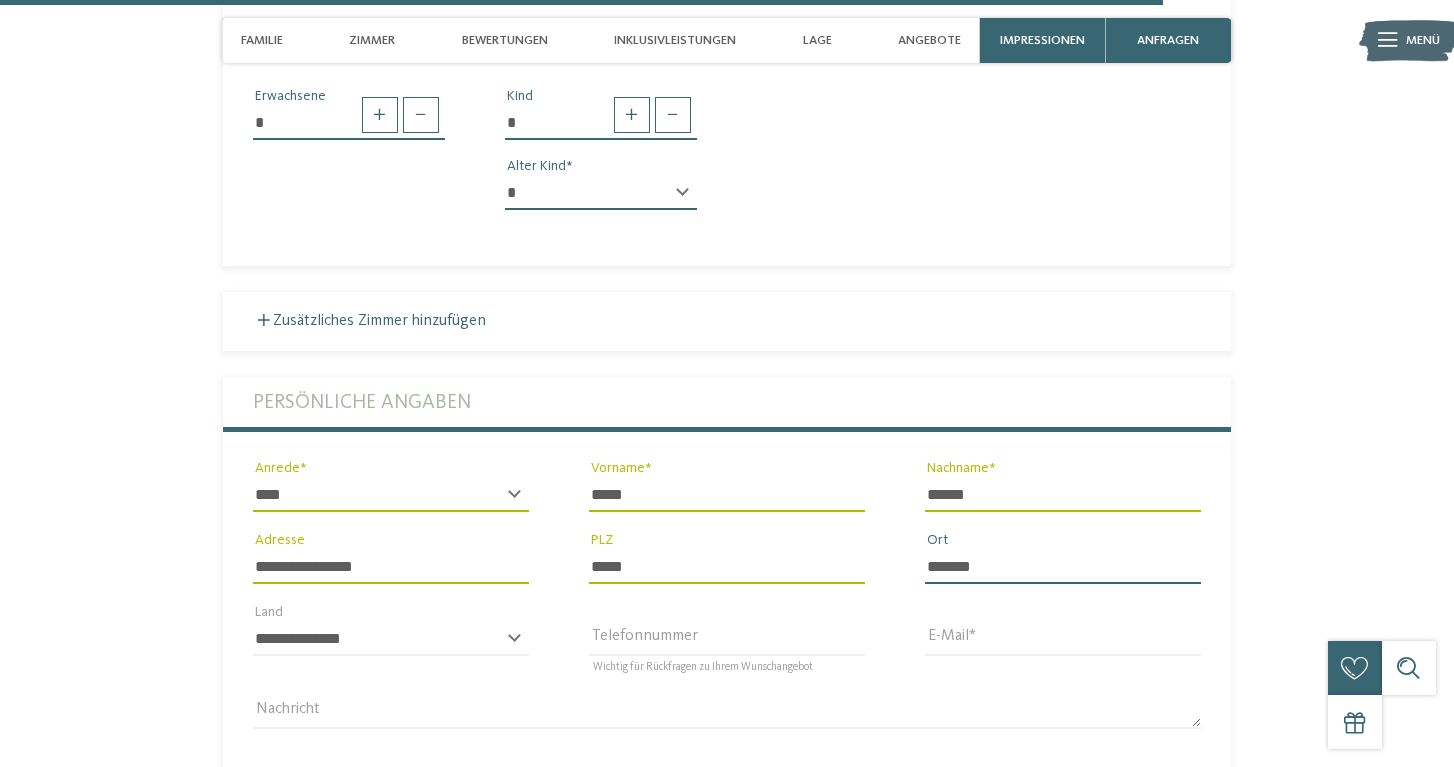 type on "*******" 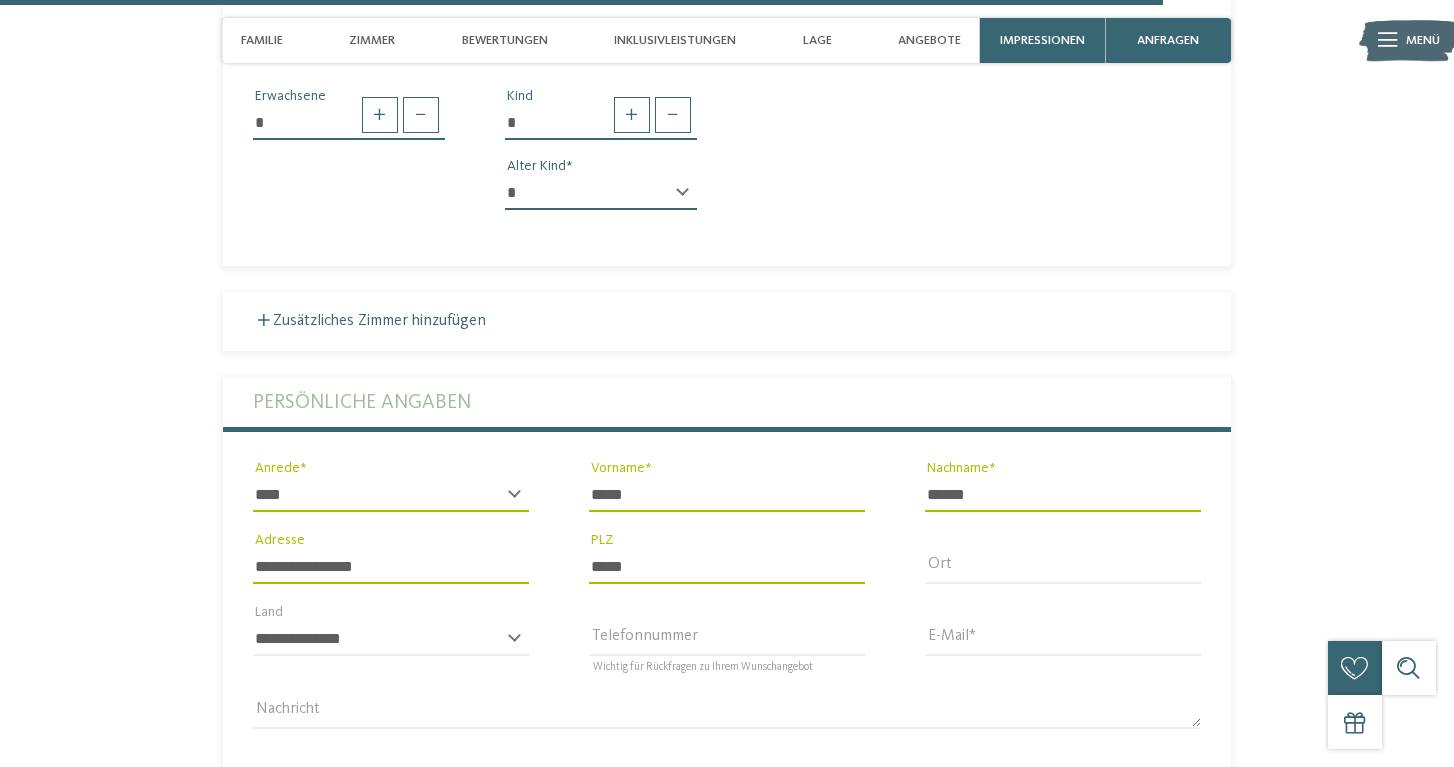 click on "**********" at bounding box center (391, 648) 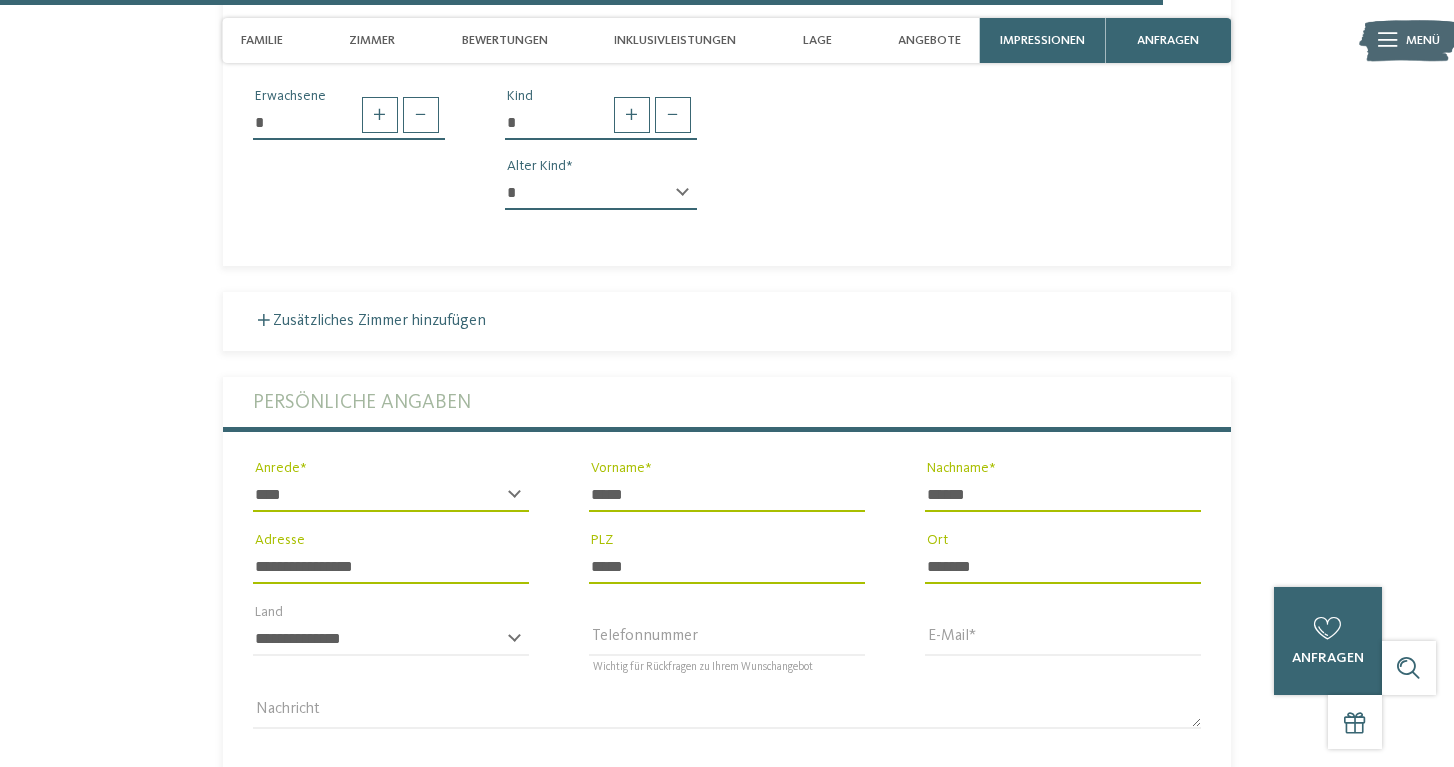 click on "**********" at bounding box center [391, 648] 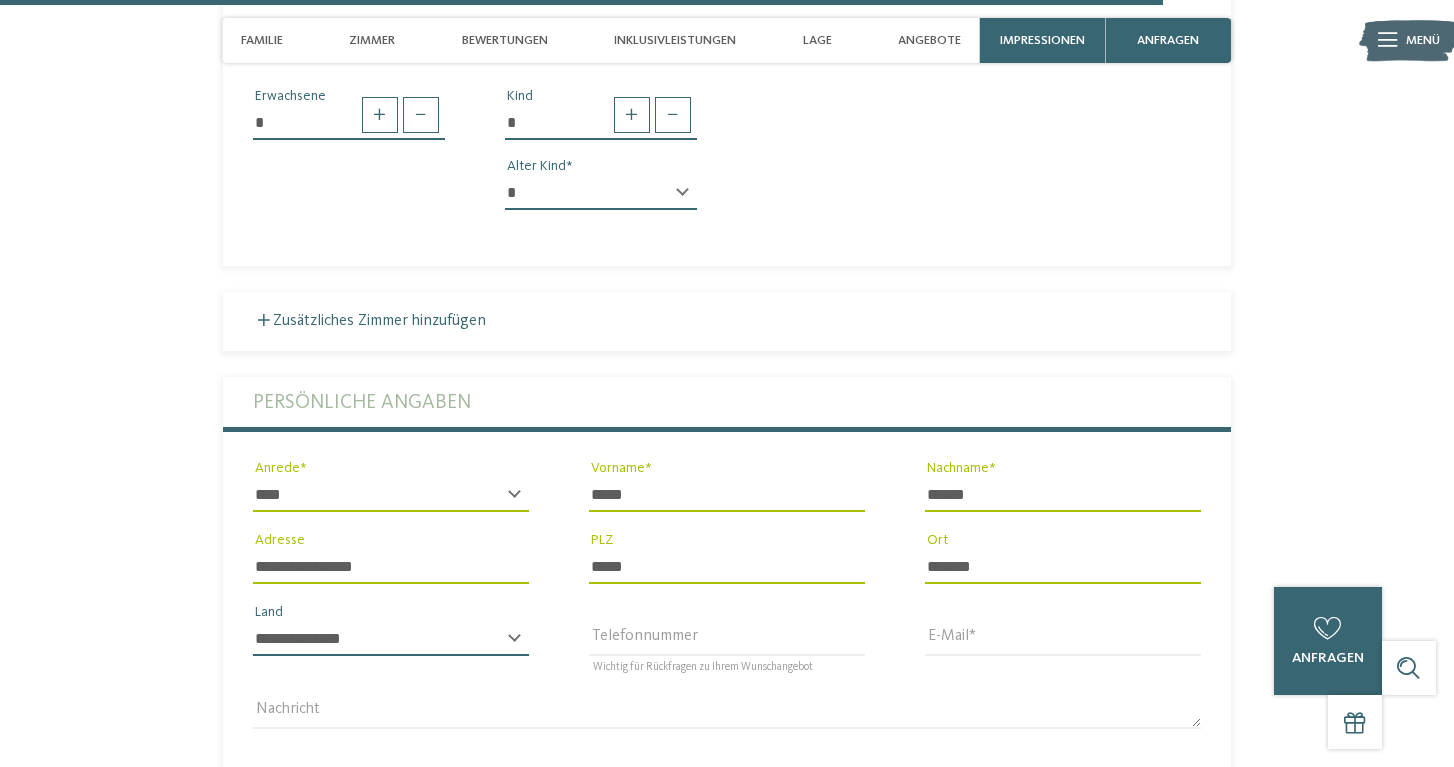 click on "**********" at bounding box center (391, 639) 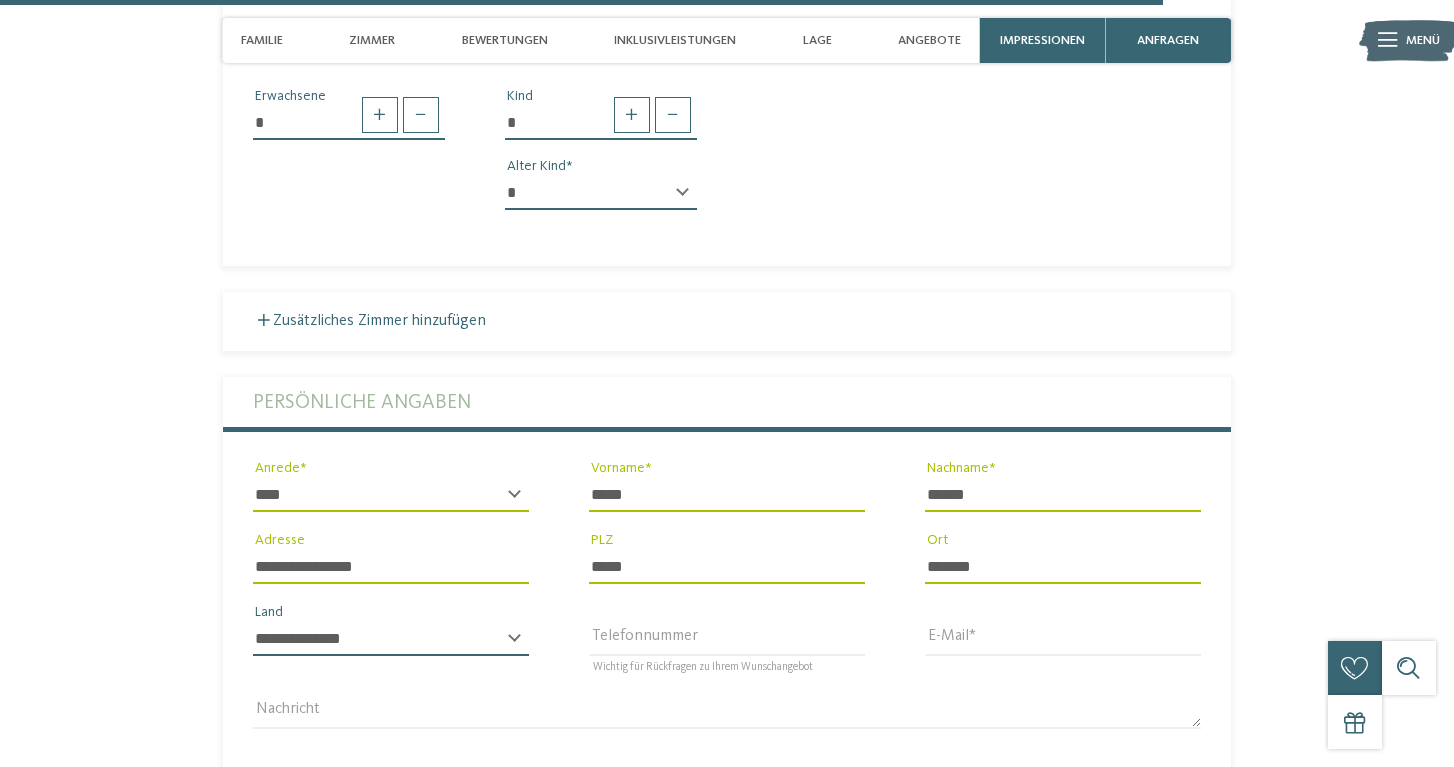 select on "**" 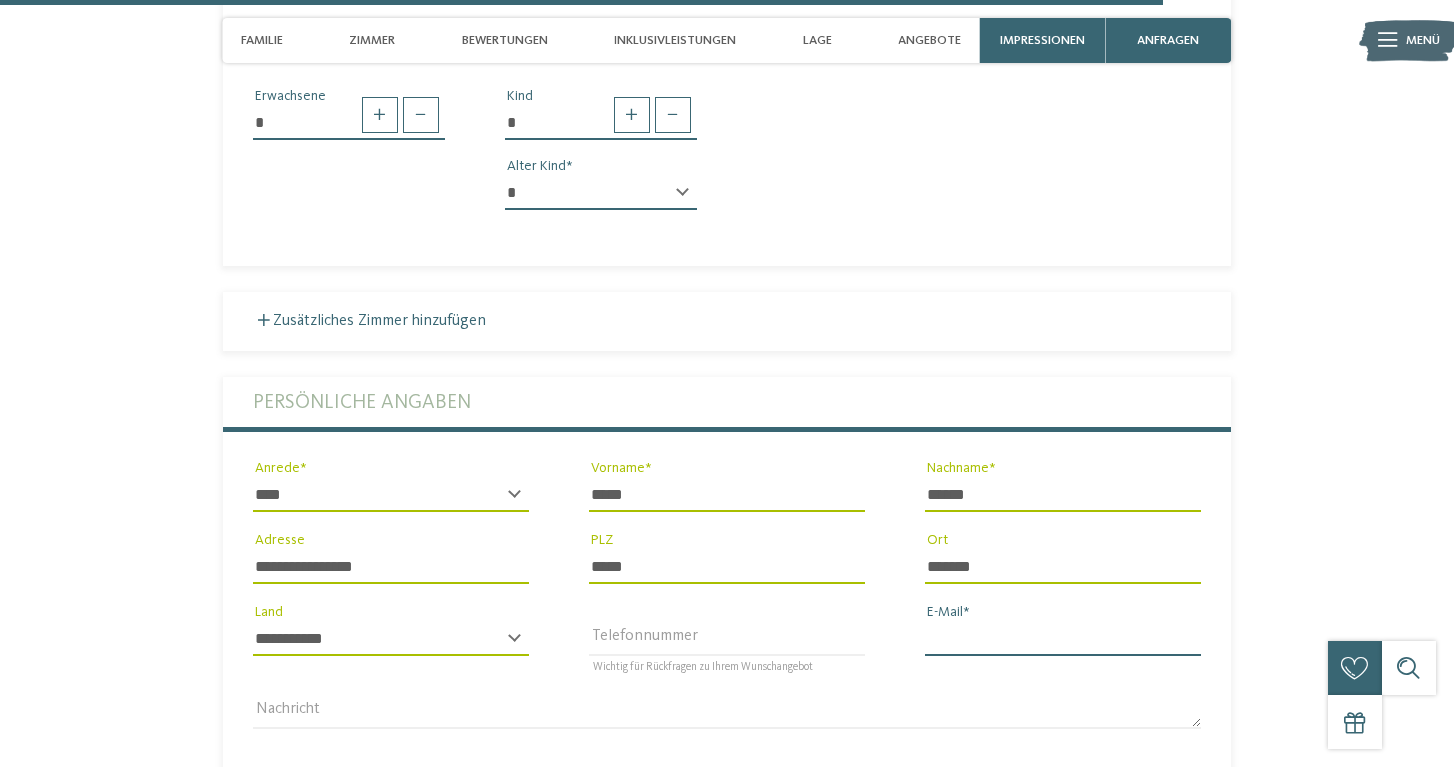 click on "E-Mail" at bounding box center (1063, 639) 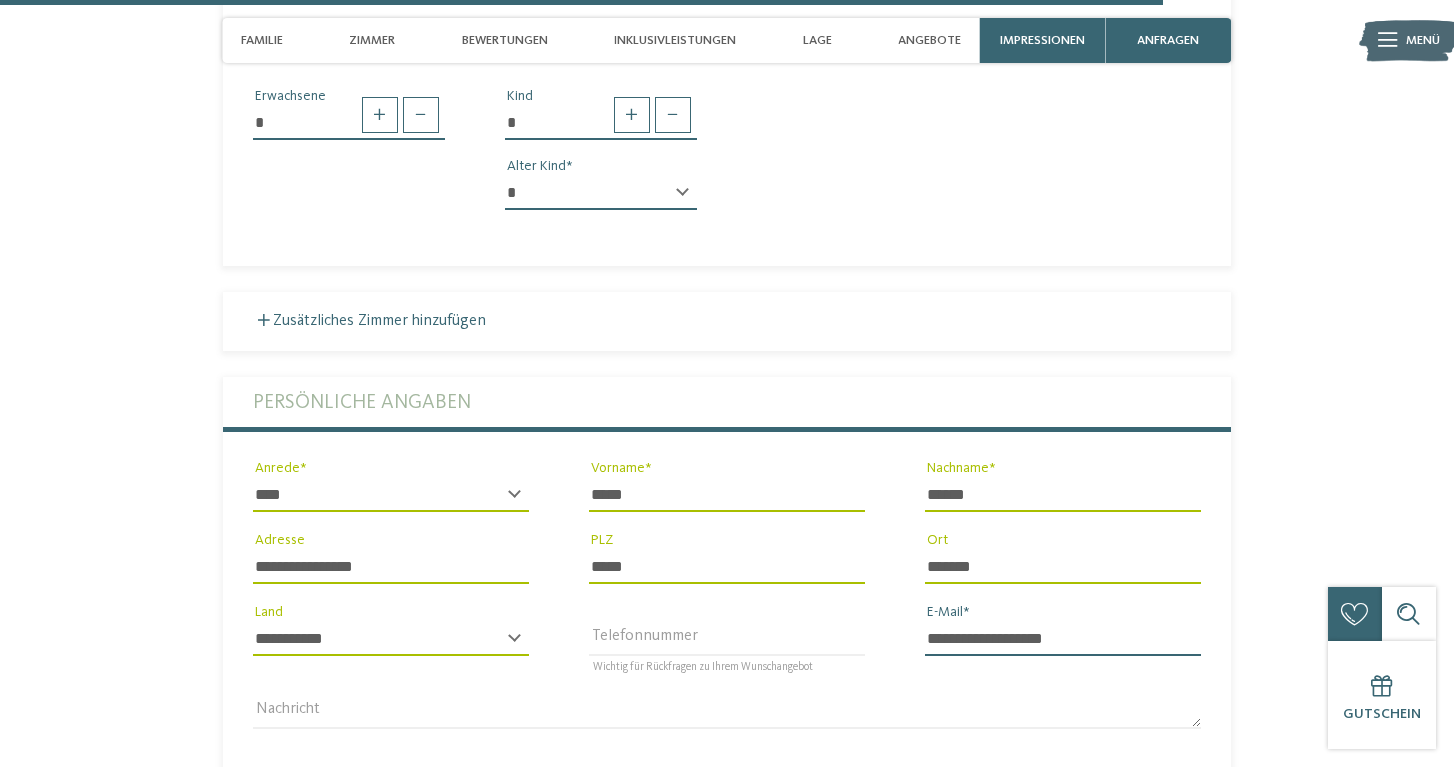 type on "**********" 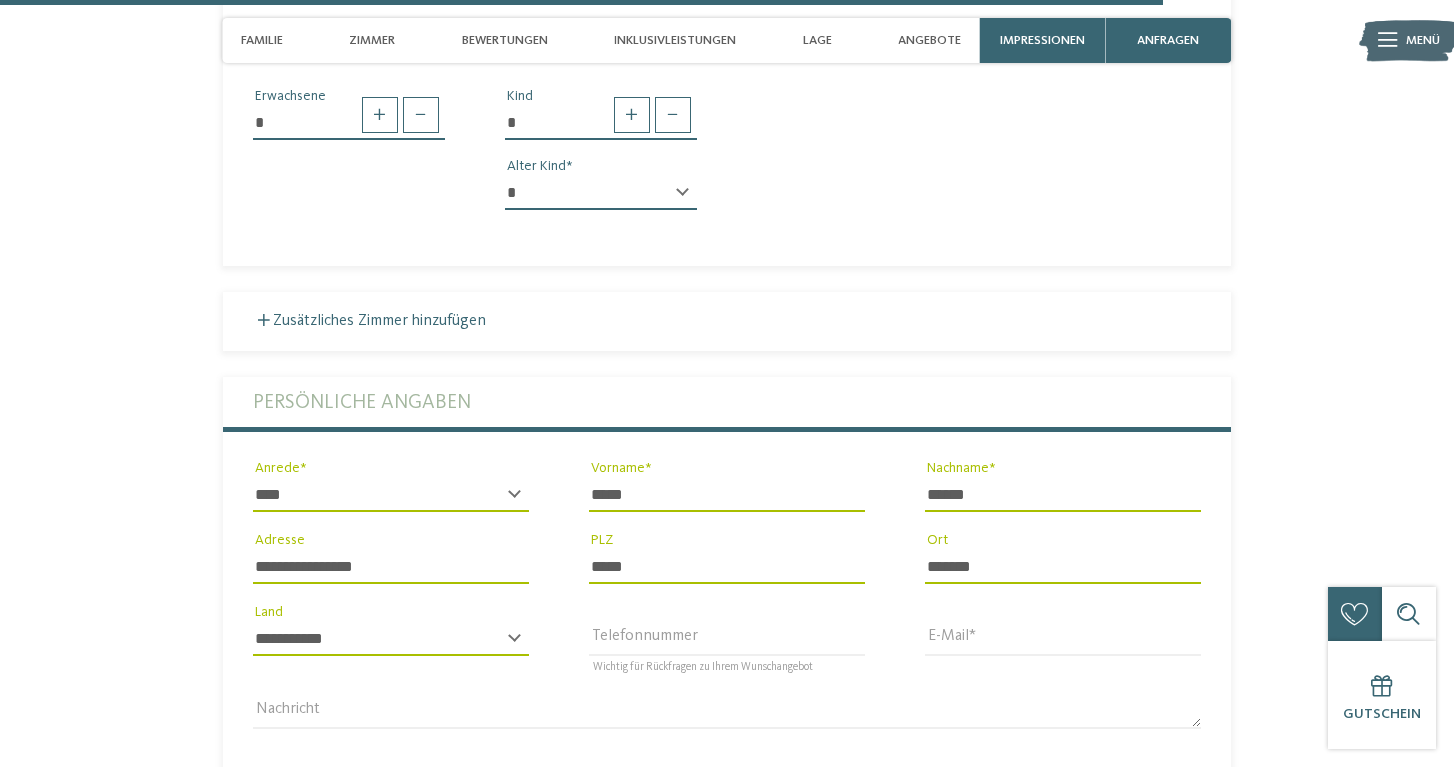 click on "Nachricht" at bounding box center (727, 721) 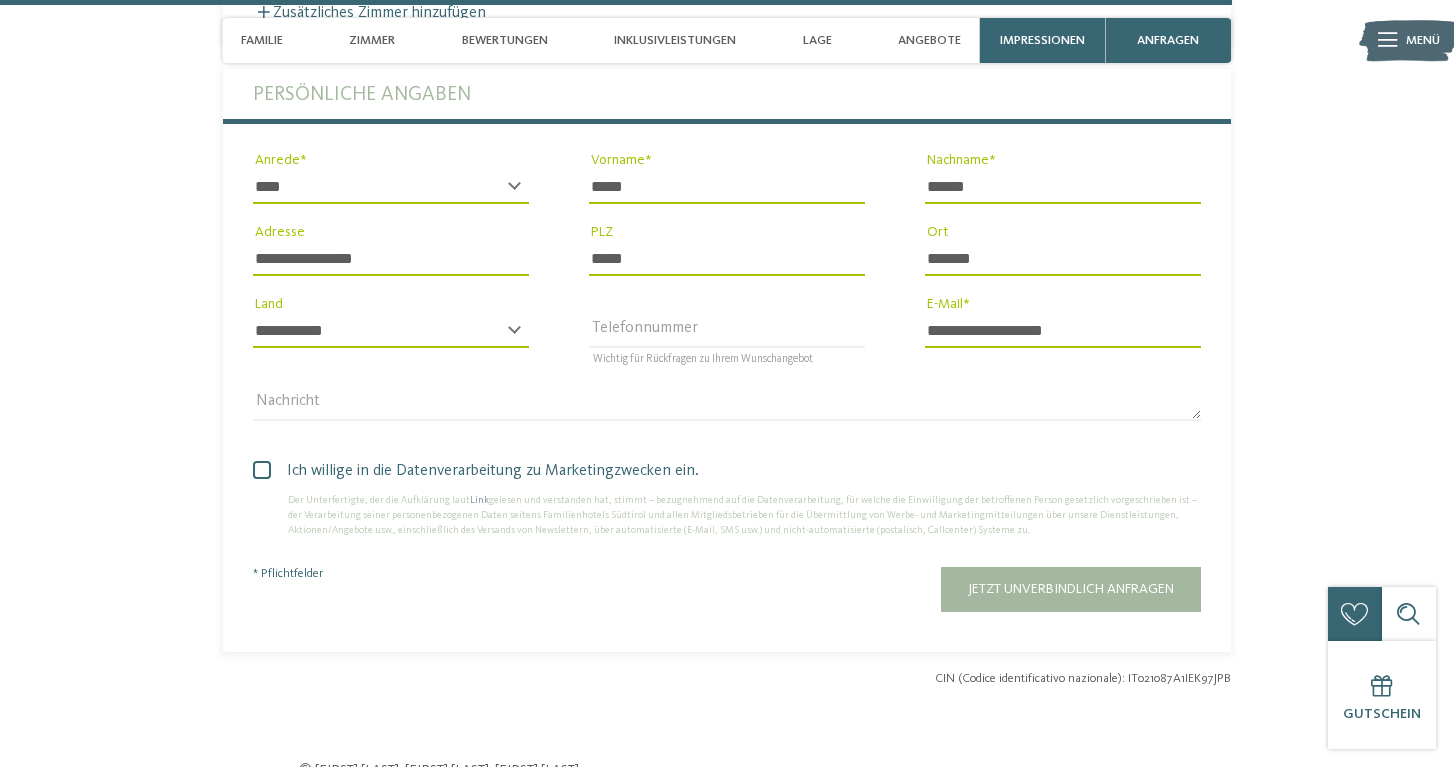 scroll, scrollTop: 5312, scrollLeft: 0, axis: vertical 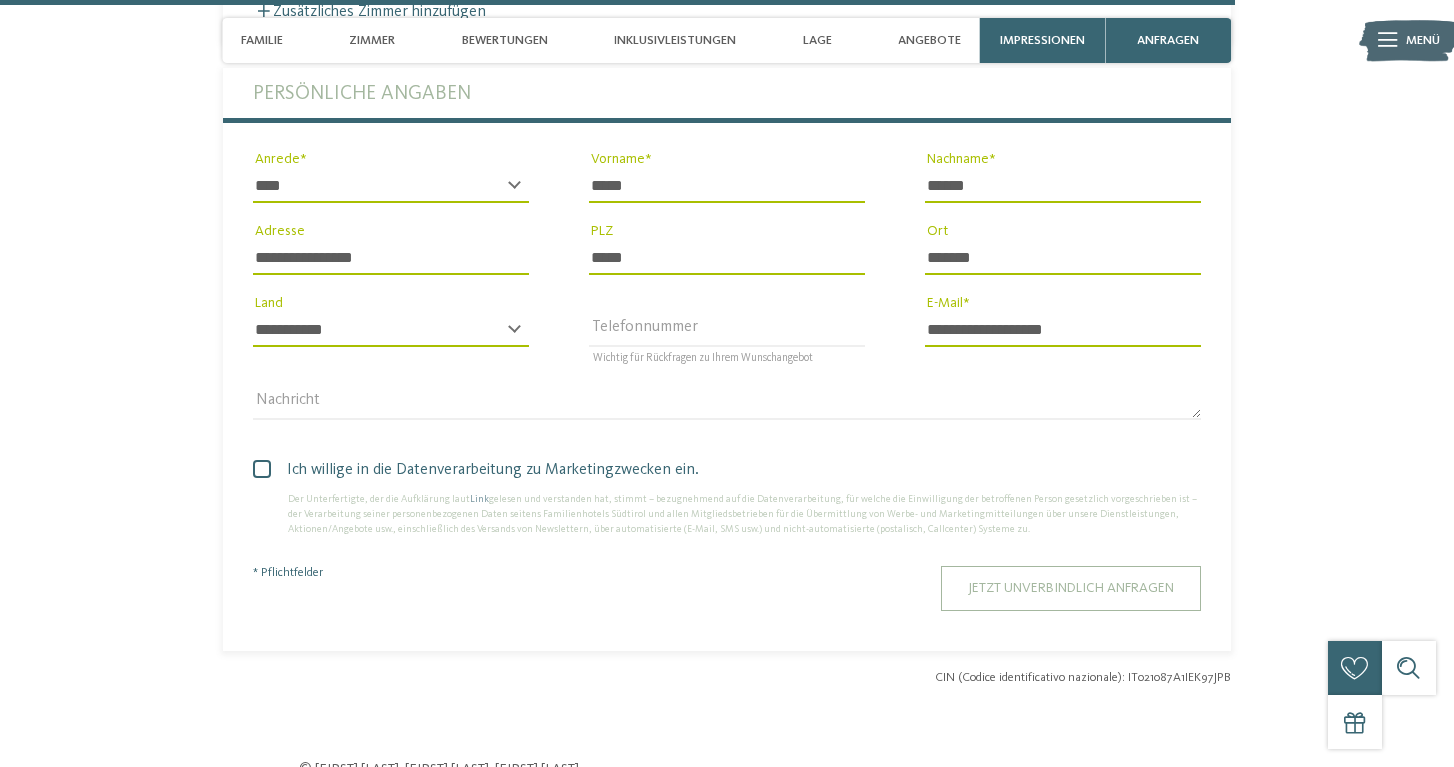 click on "Jetzt unverbindlich anfragen" at bounding box center [1071, 588] 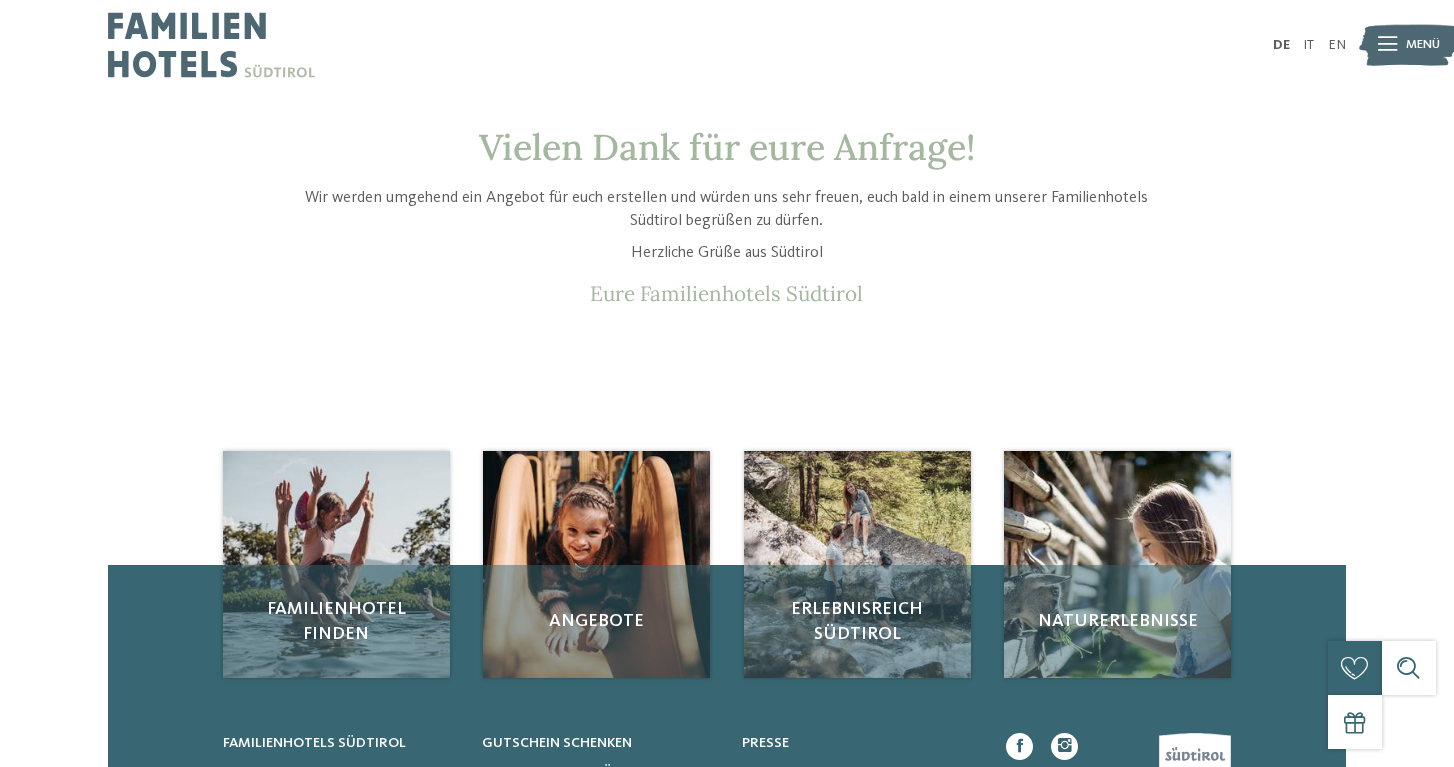 scroll, scrollTop: 0, scrollLeft: 0, axis: both 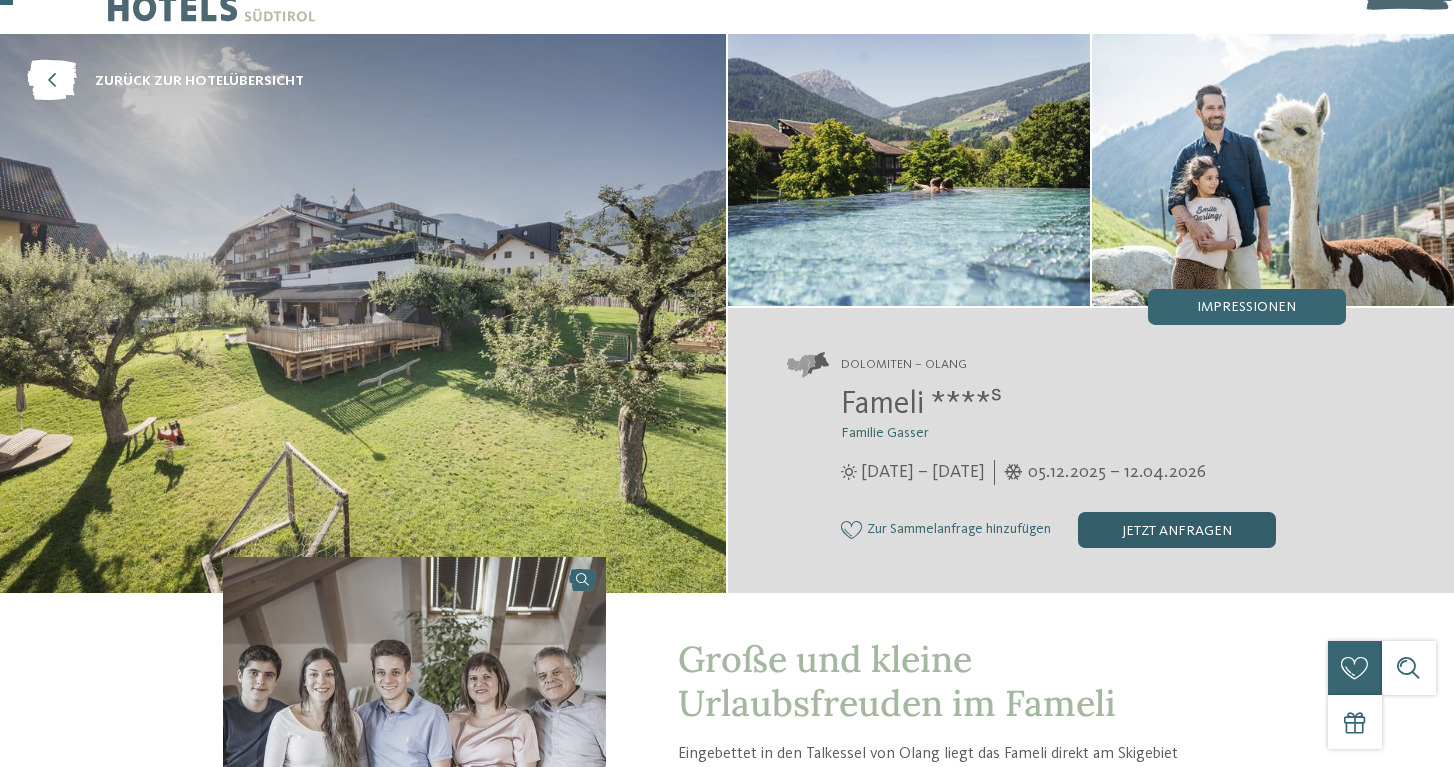 click on "jetzt anfragen" at bounding box center [1177, 530] 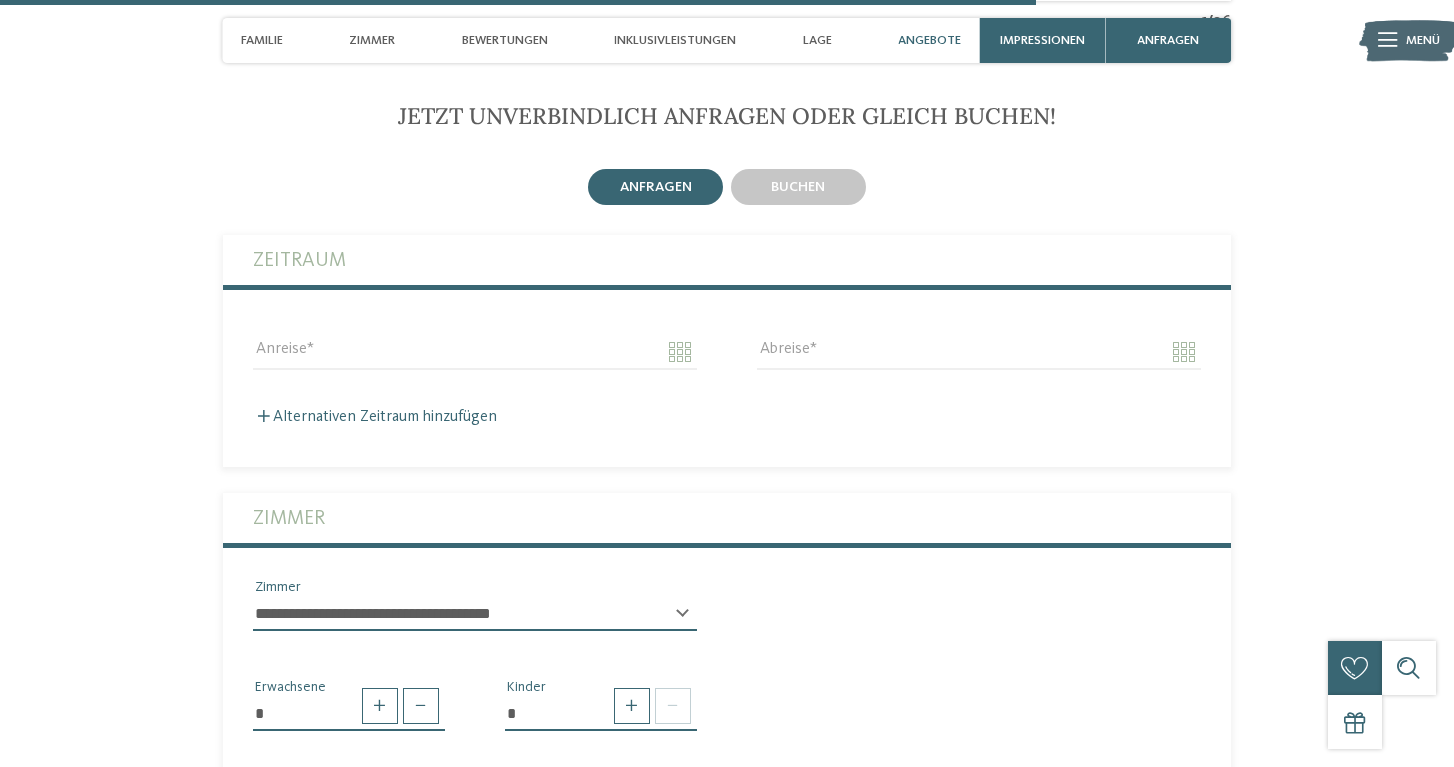 scroll, scrollTop: 4501, scrollLeft: 0, axis: vertical 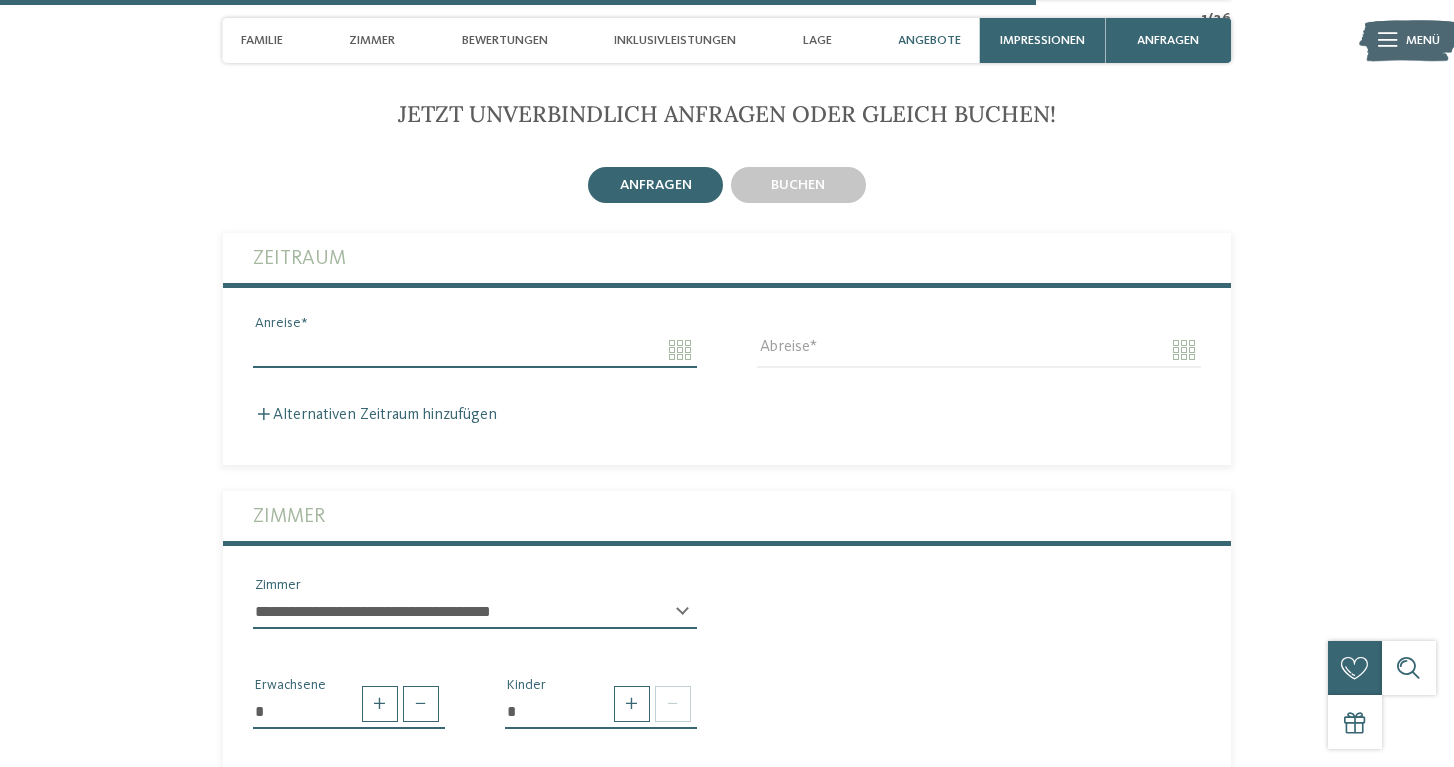 click on "Anreise" at bounding box center (475, 350) 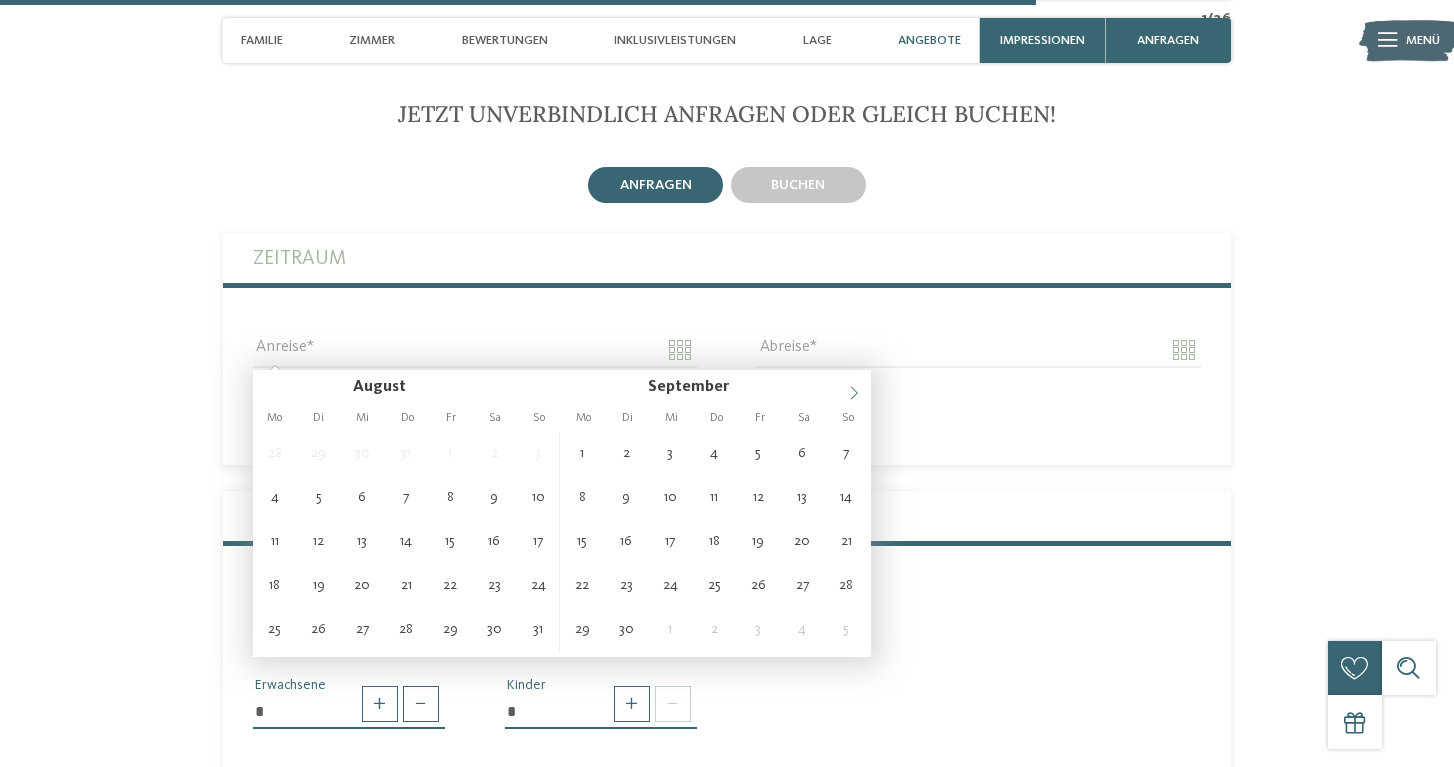 click 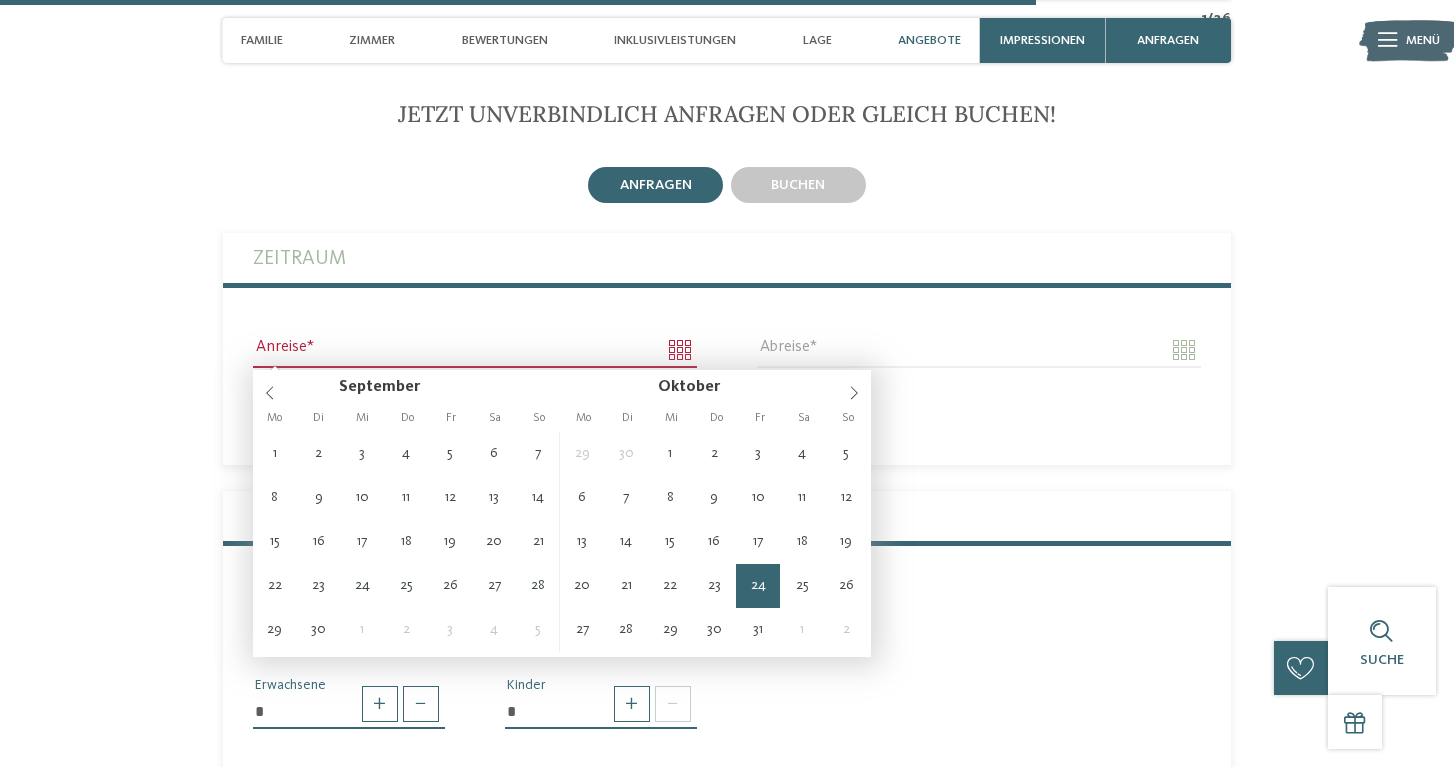 type on "**********" 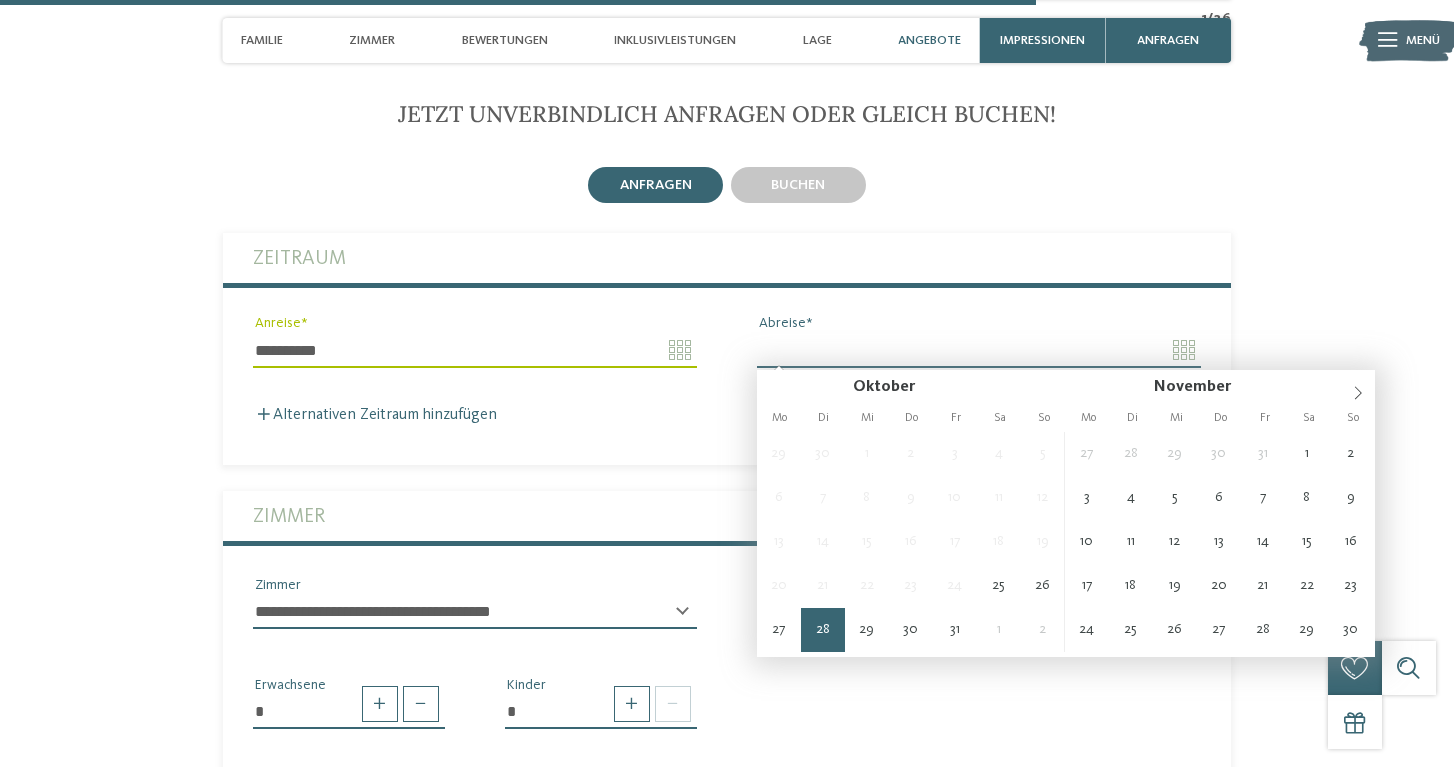 type on "**********" 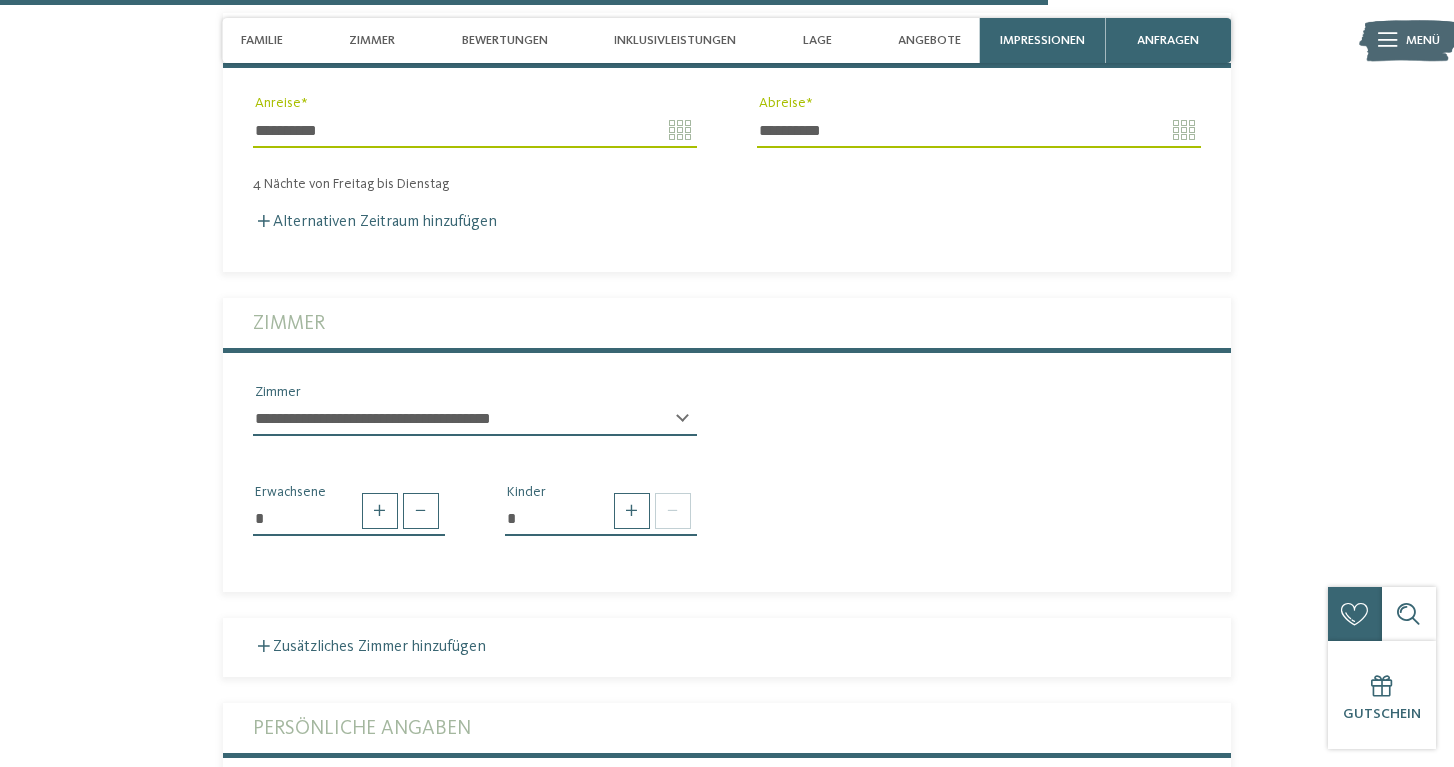 scroll, scrollTop: 4774, scrollLeft: 0, axis: vertical 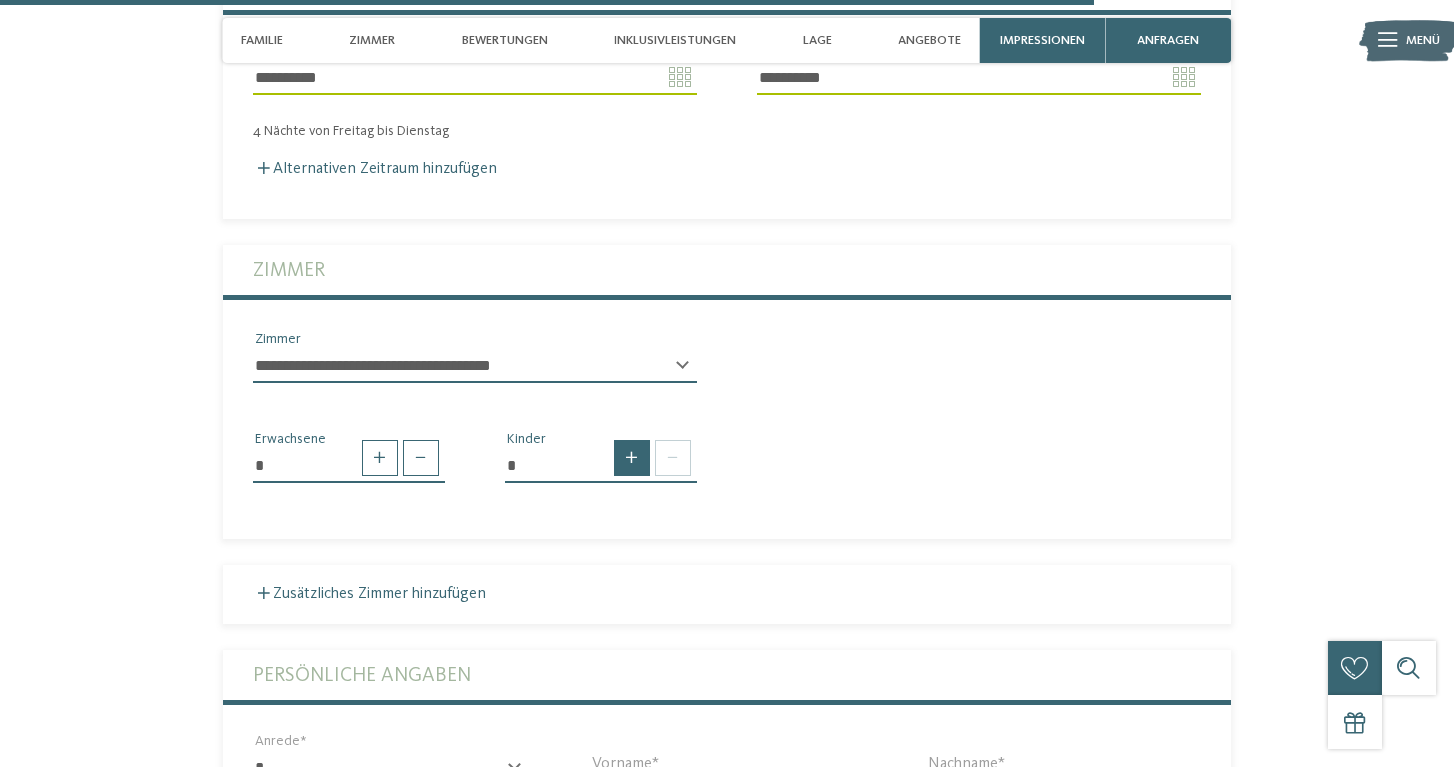 click at bounding box center (632, 458) 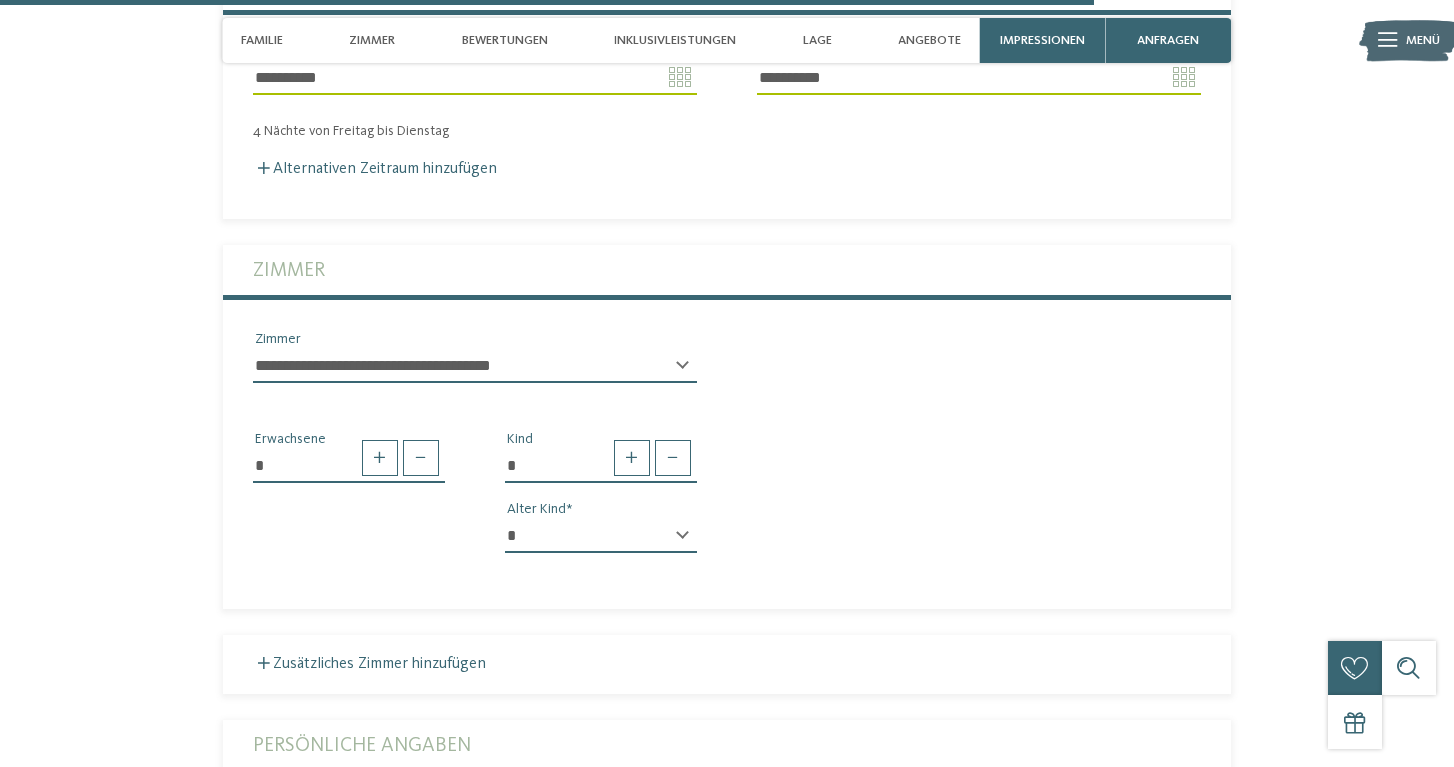 click on "* * * * * * * * * * * ** ** ** ** ** ** ** **" at bounding box center (601, 536) 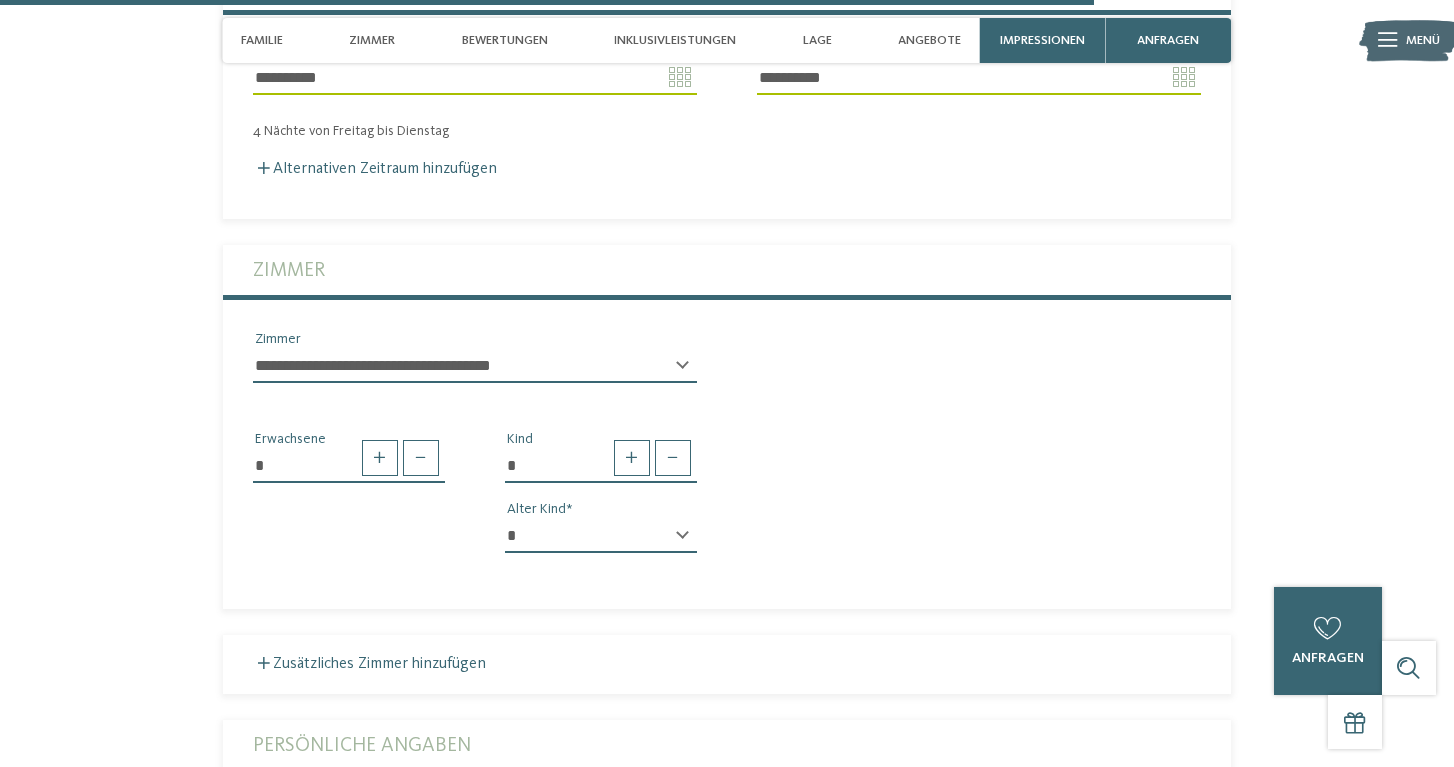 select on "*" 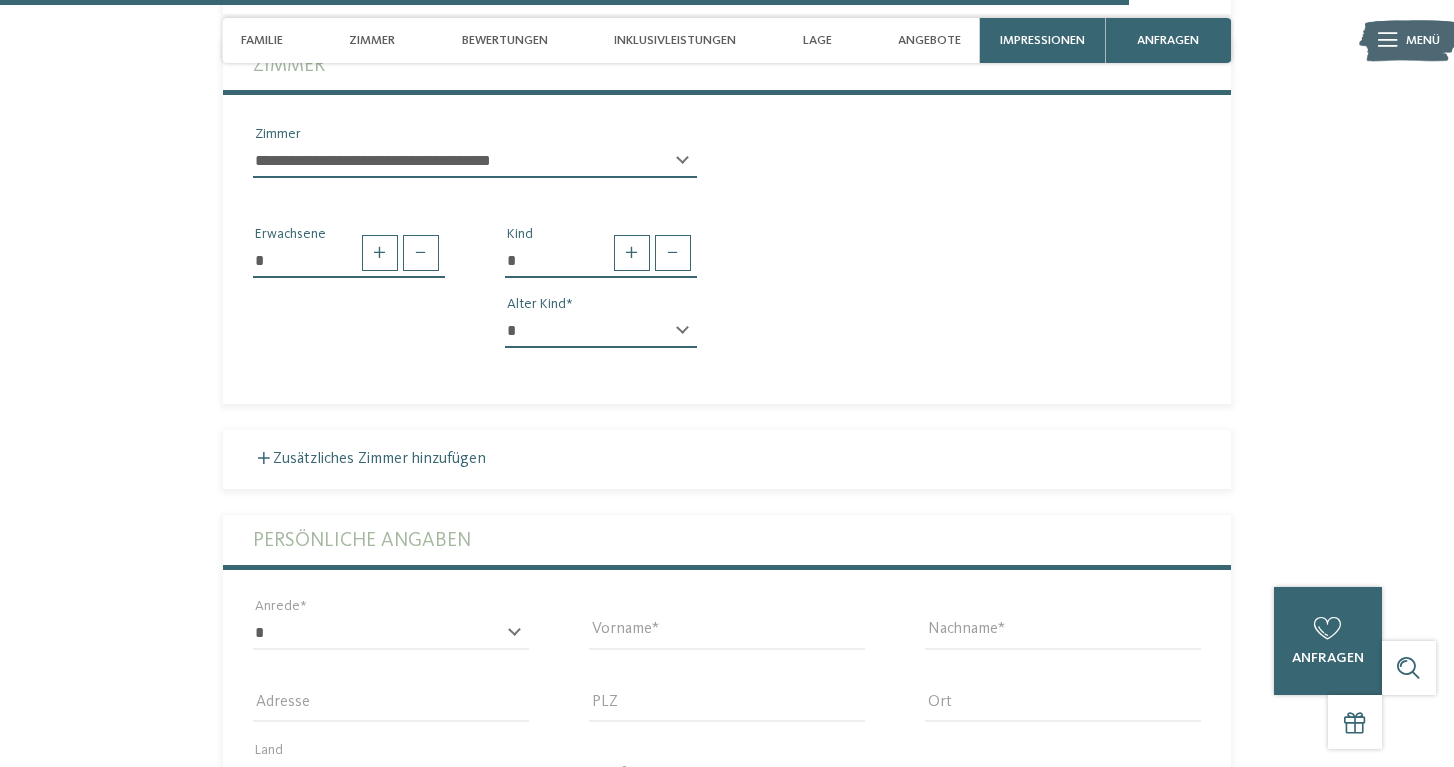 scroll, scrollTop: 4978, scrollLeft: 0, axis: vertical 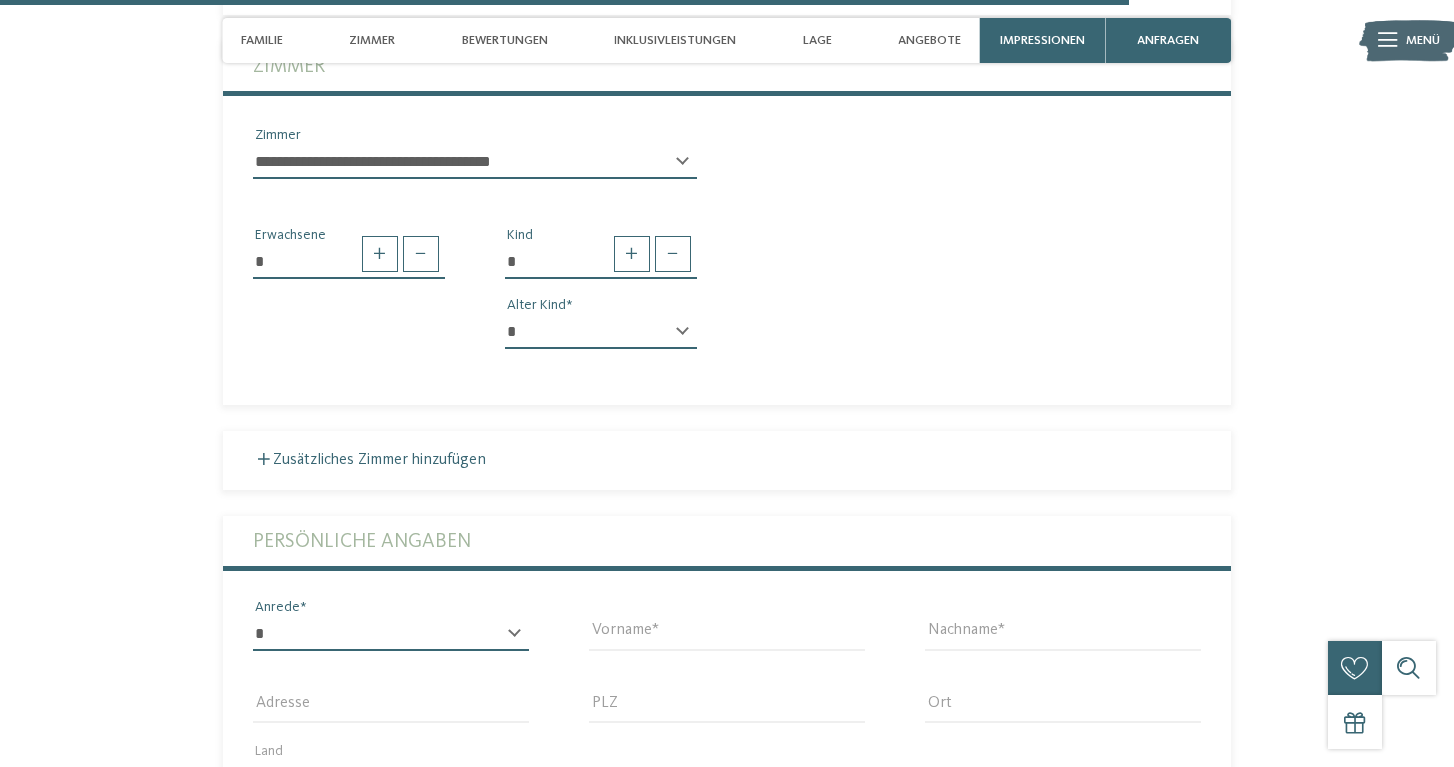 click on "* **** **** ******* ******" at bounding box center (391, 634) 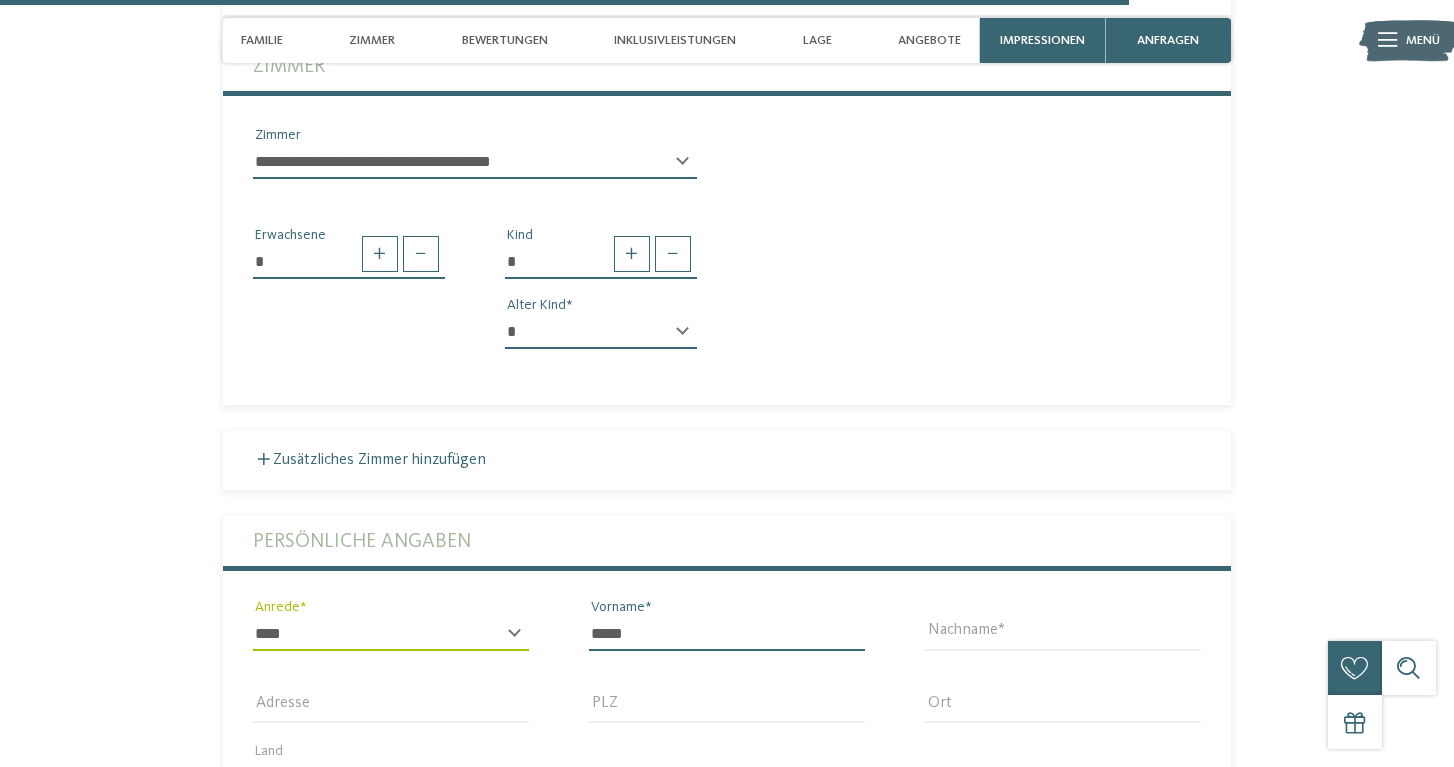 type on "*****" 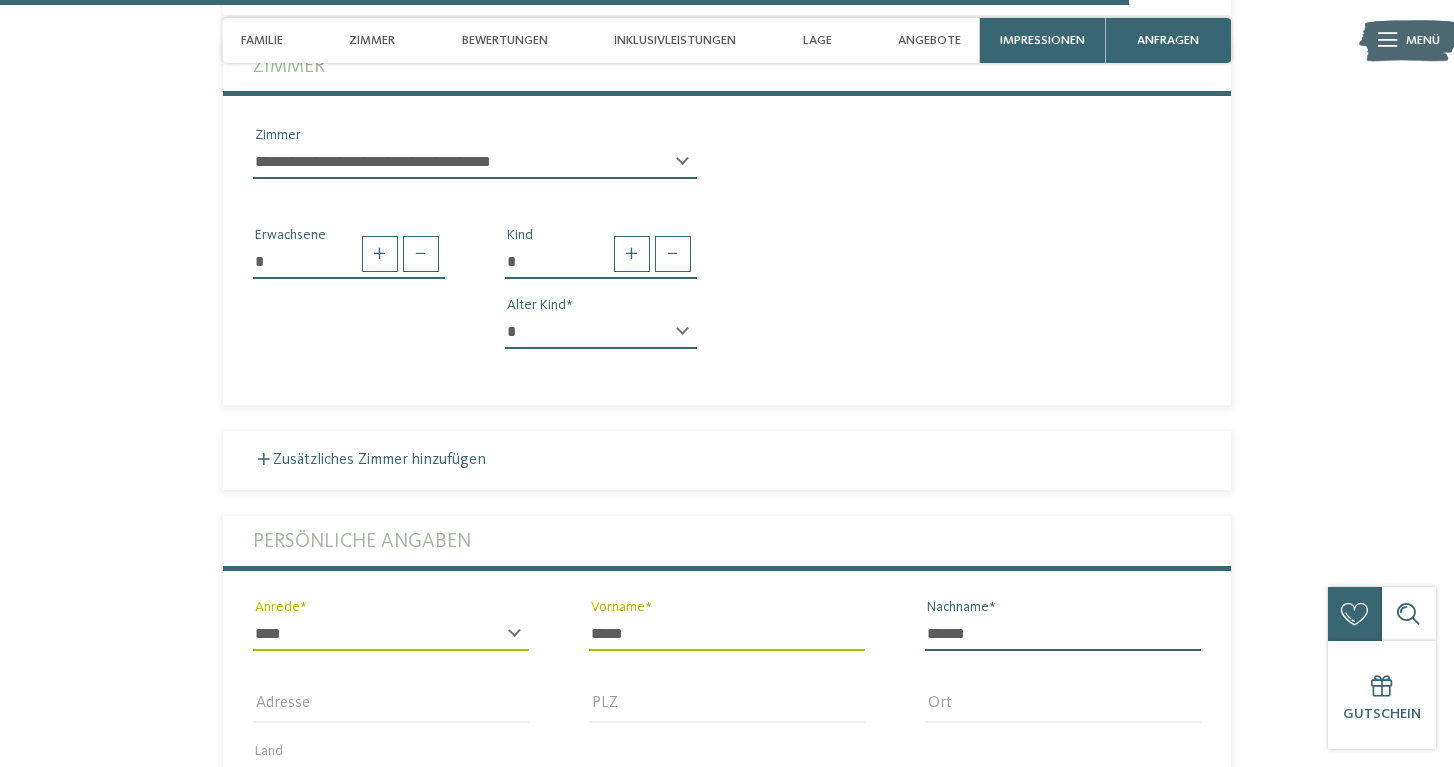 type on "******" 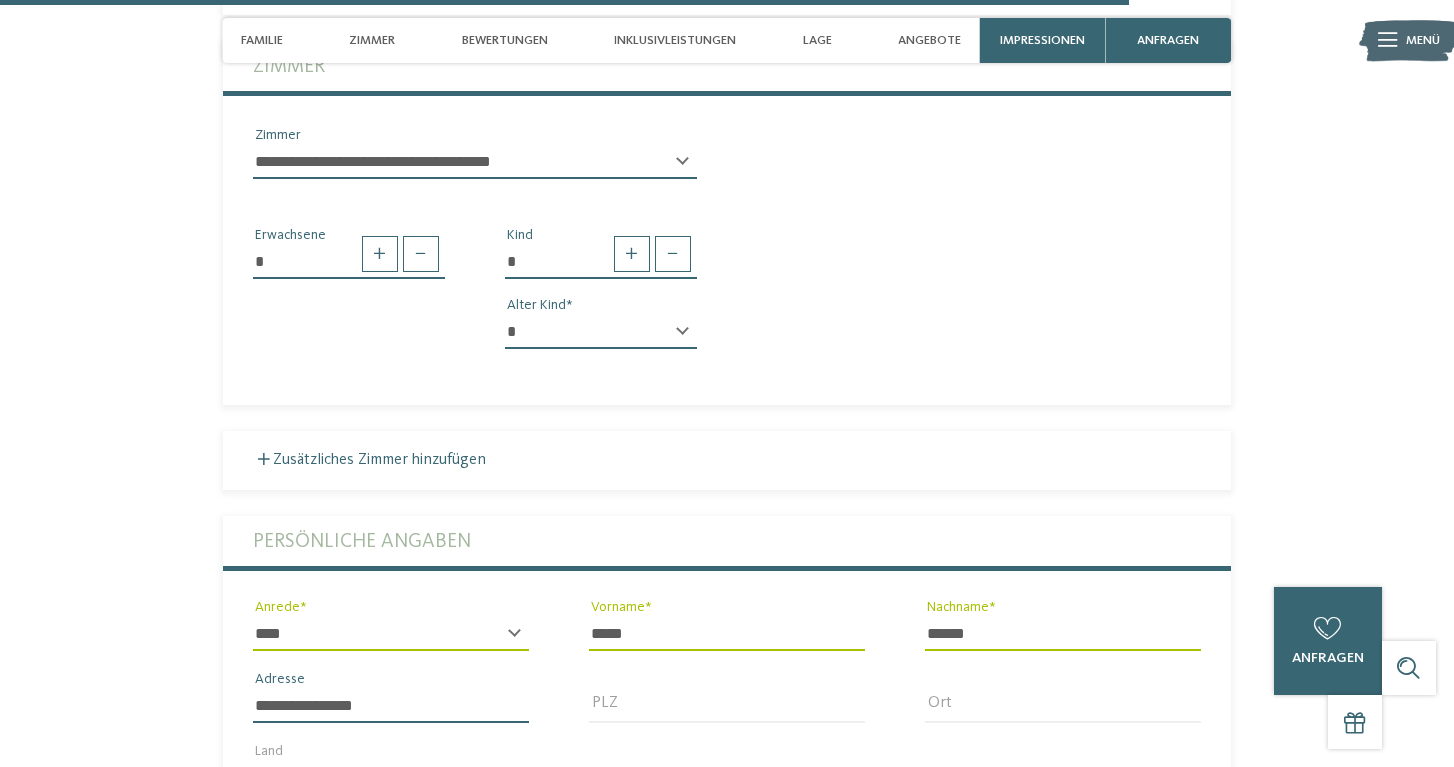 type on "**********" 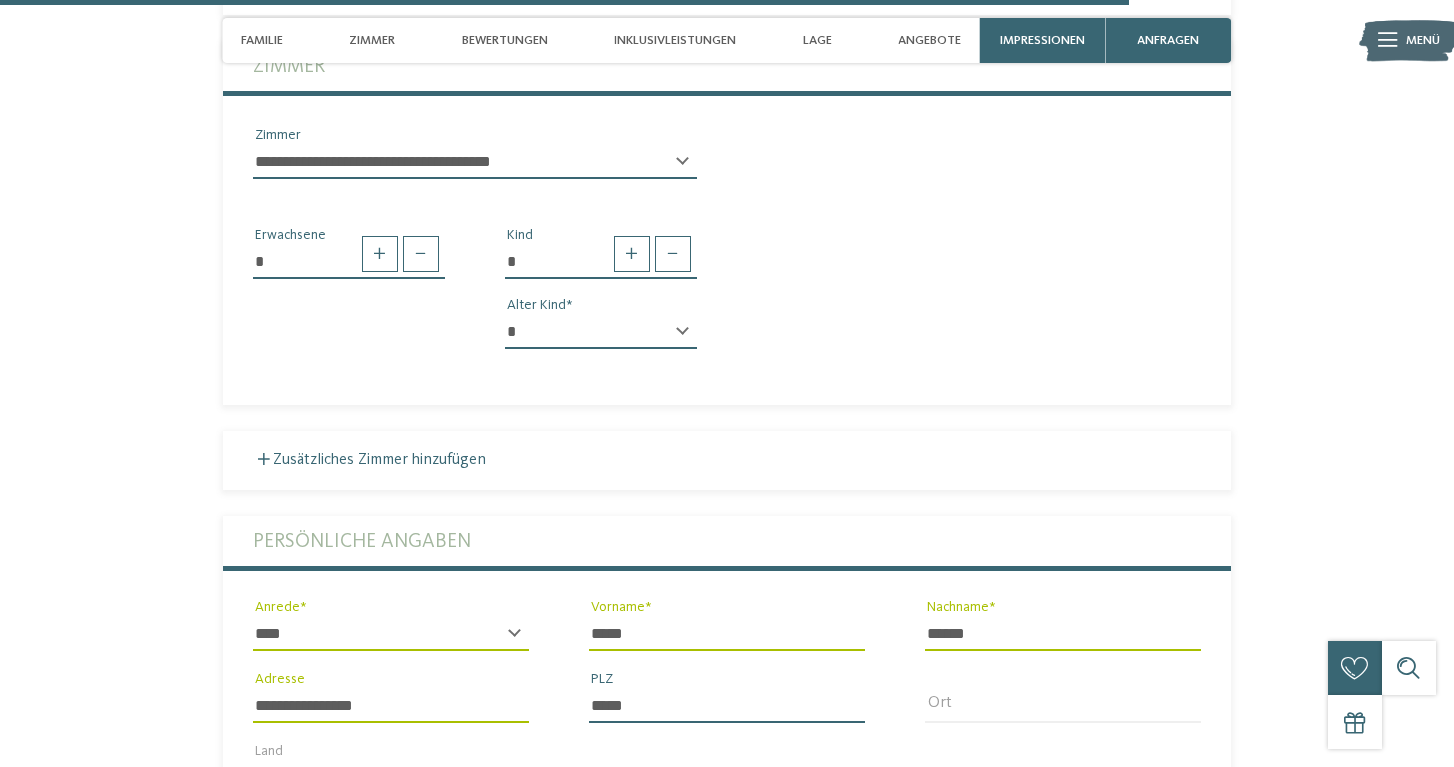 type on "*****" 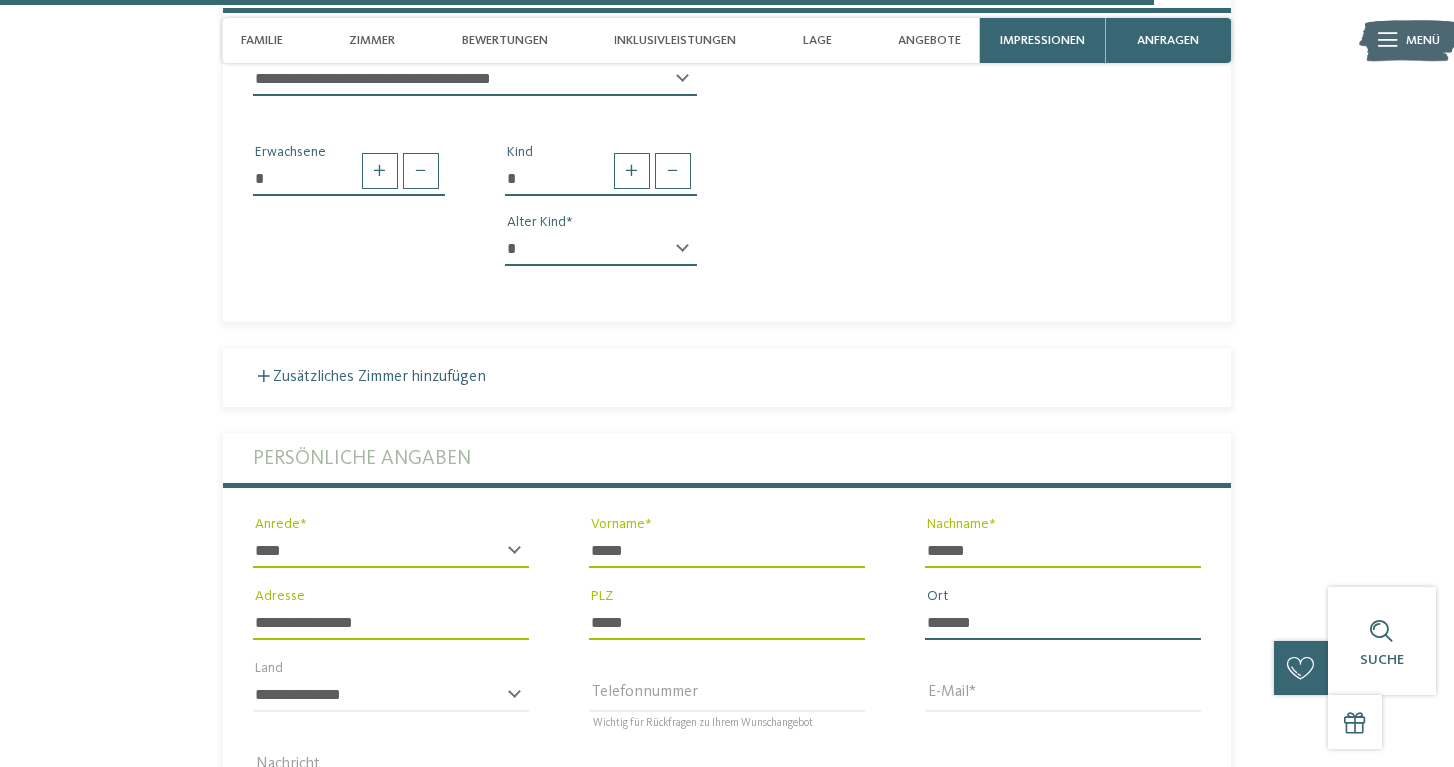 scroll, scrollTop: 5109, scrollLeft: 0, axis: vertical 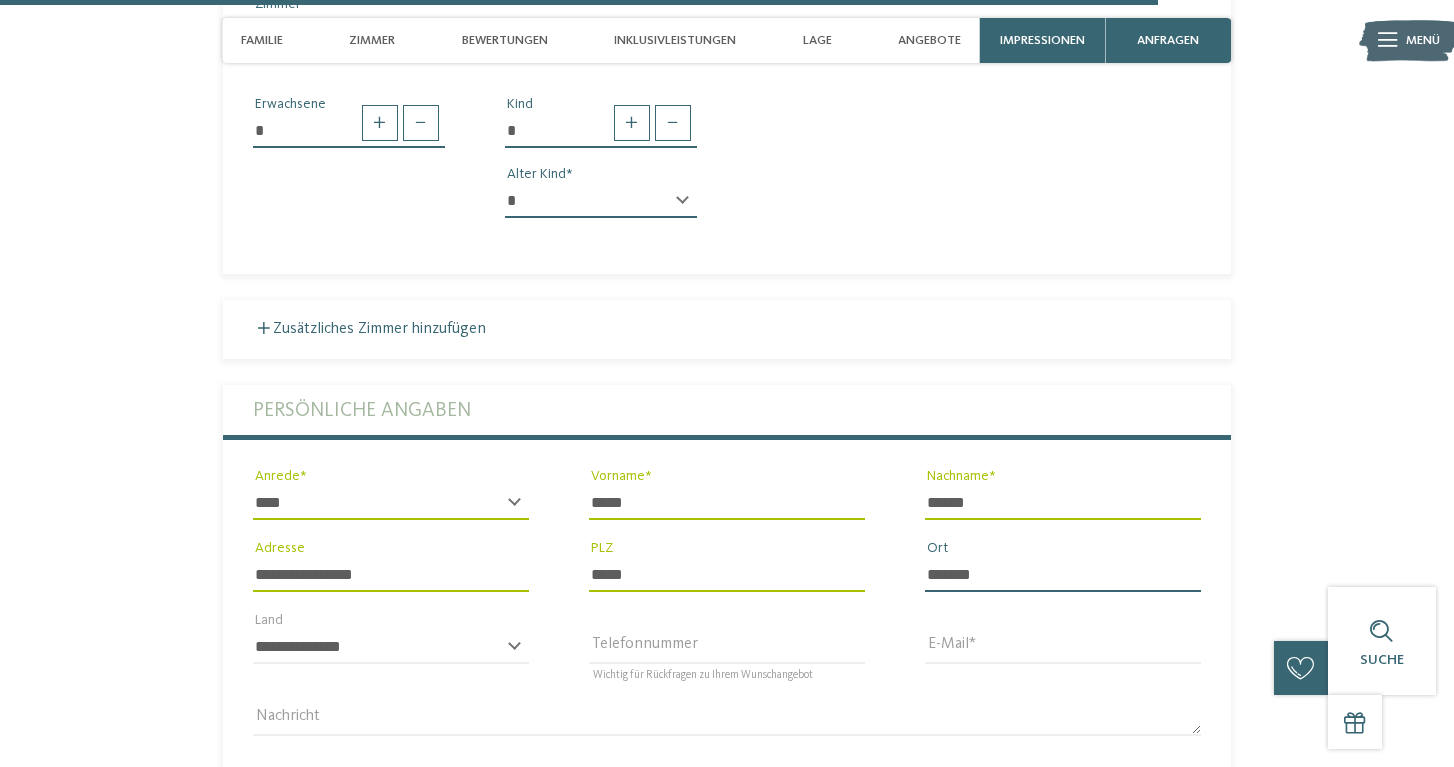 type on "*******" 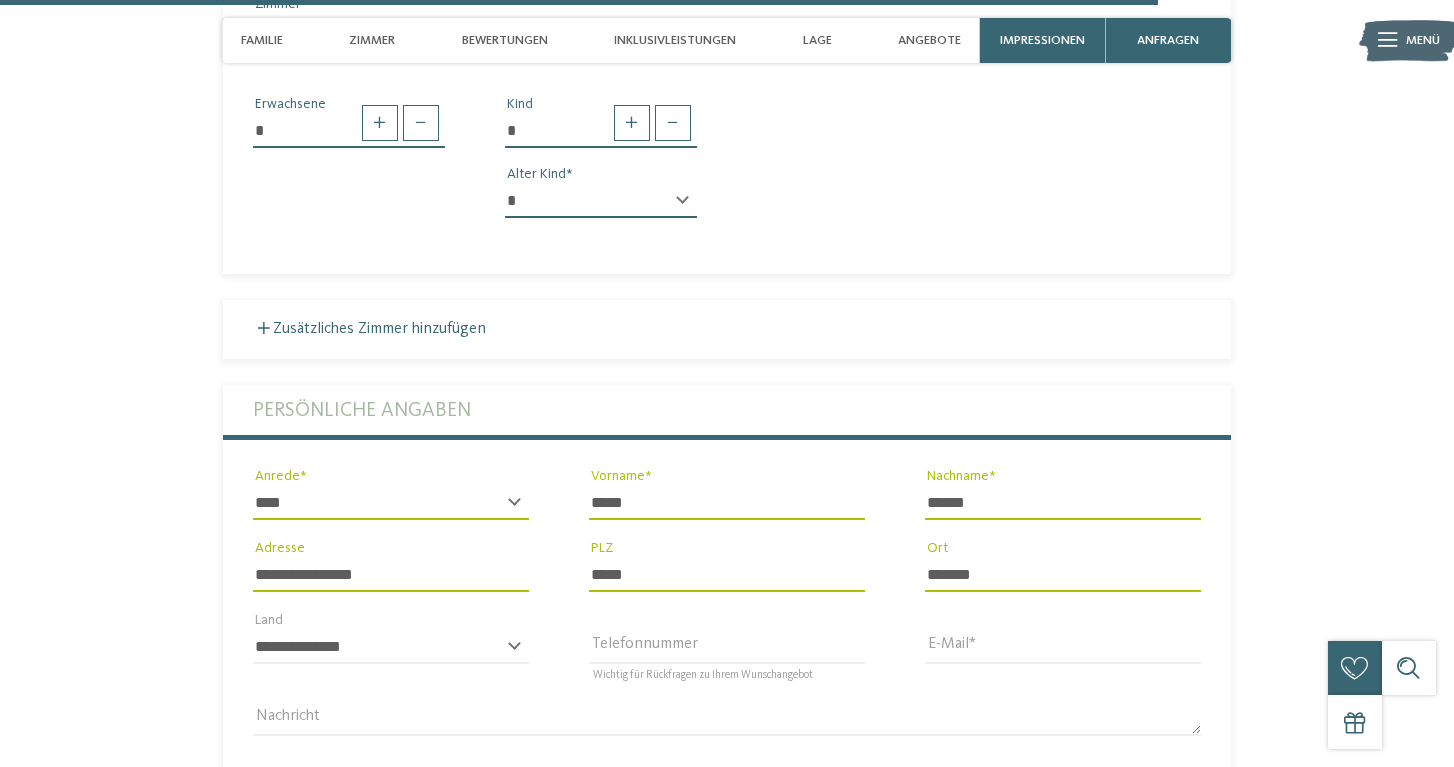 click on "**********" at bounding box center [391, 656] 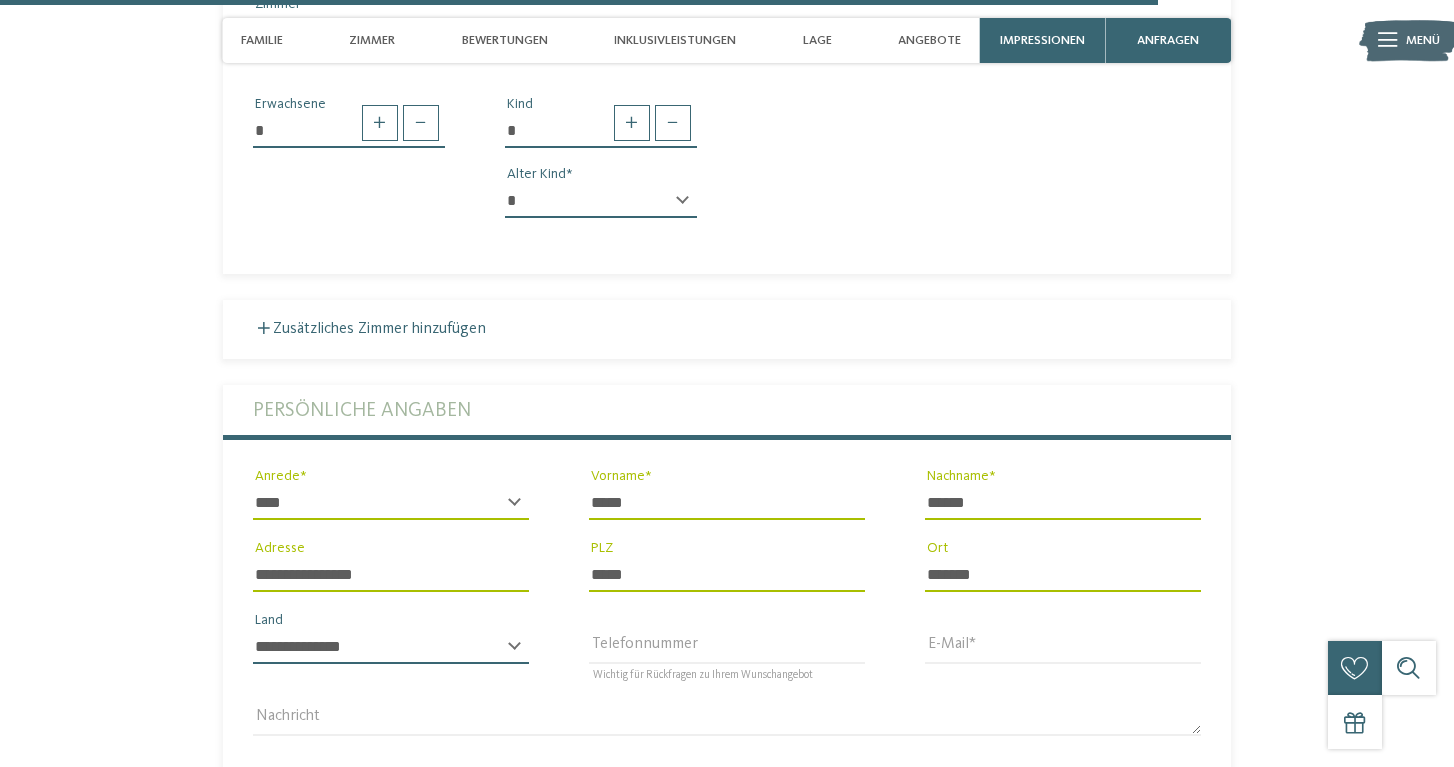 click on "**********" at bounding box center (391, 647) 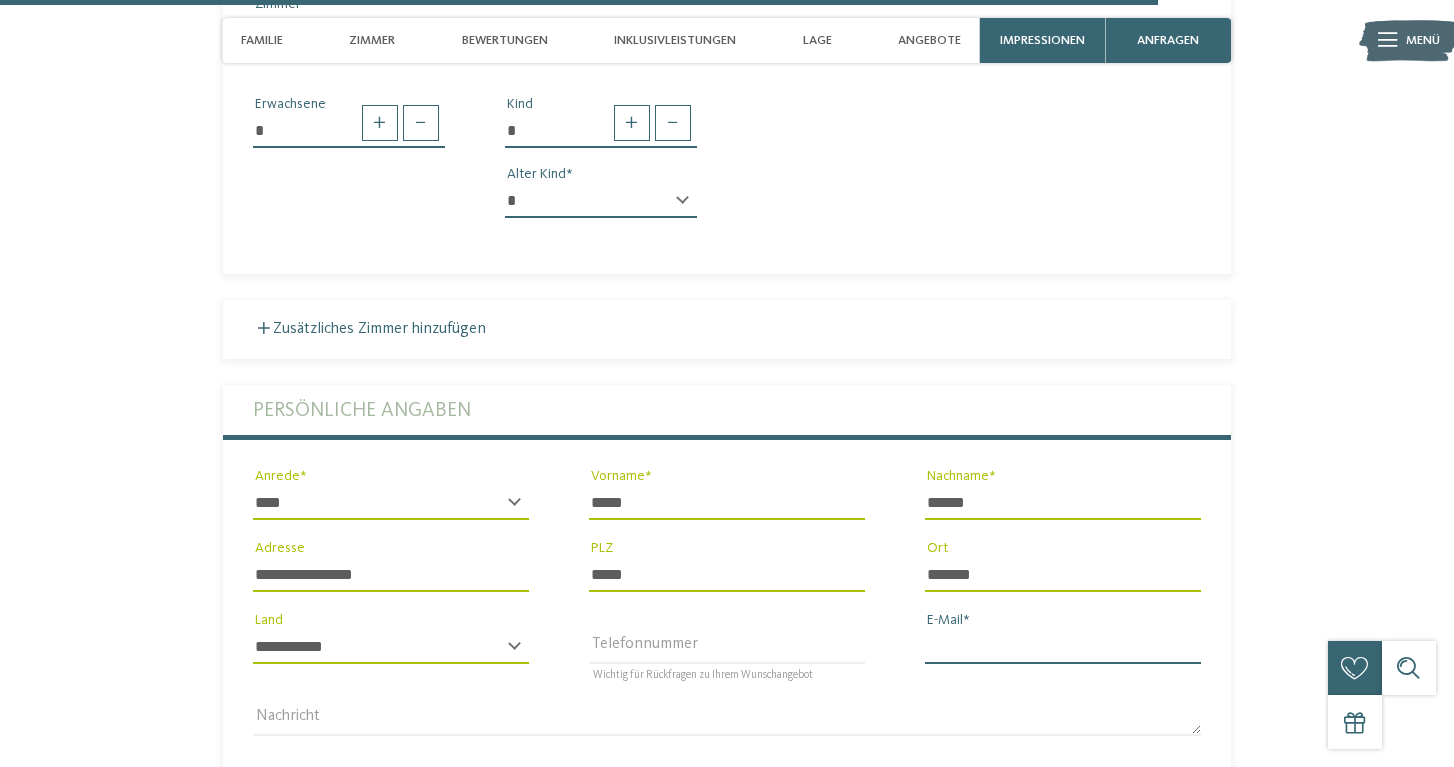 click on "E-Mail" at bounding box center (1063, 647) 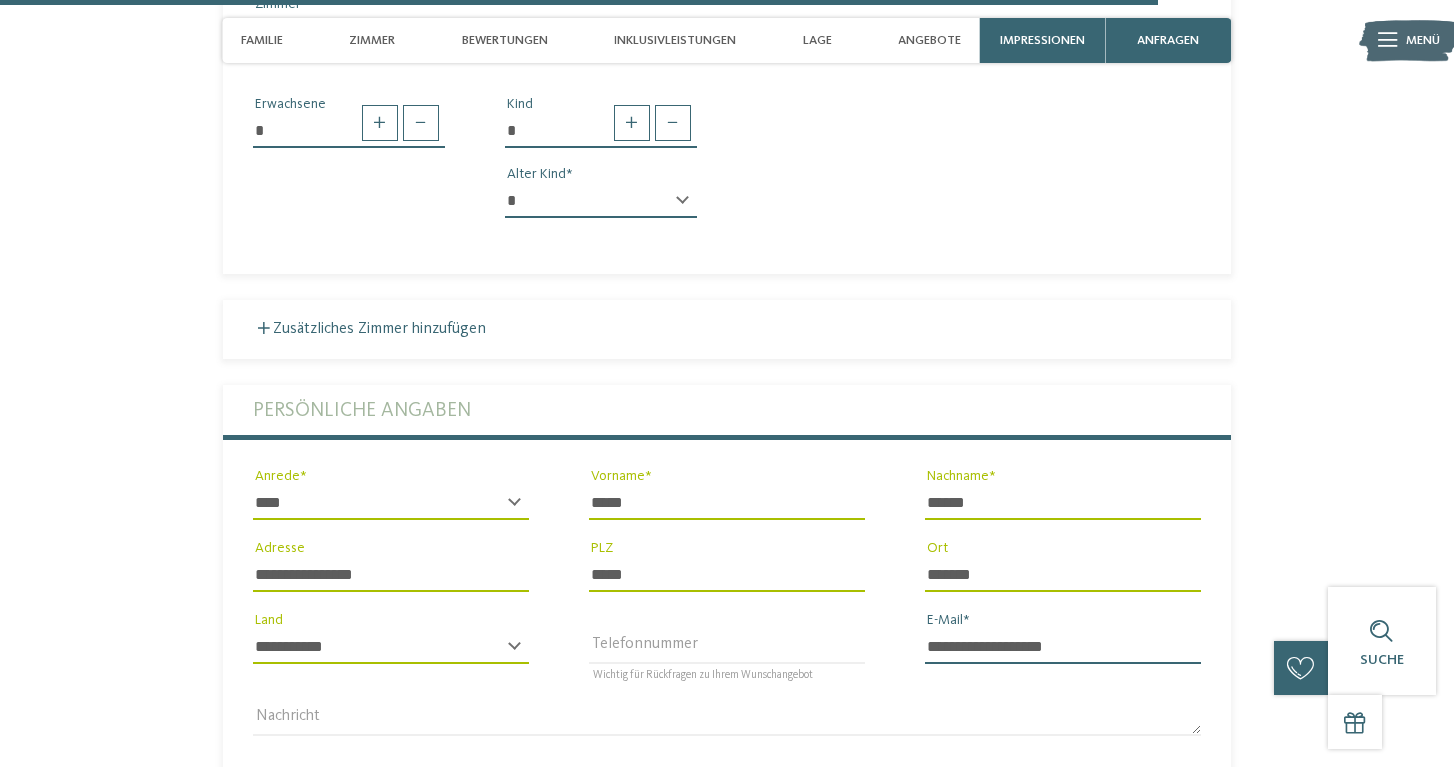 click on "**********" at bounding box center (1063, 647) 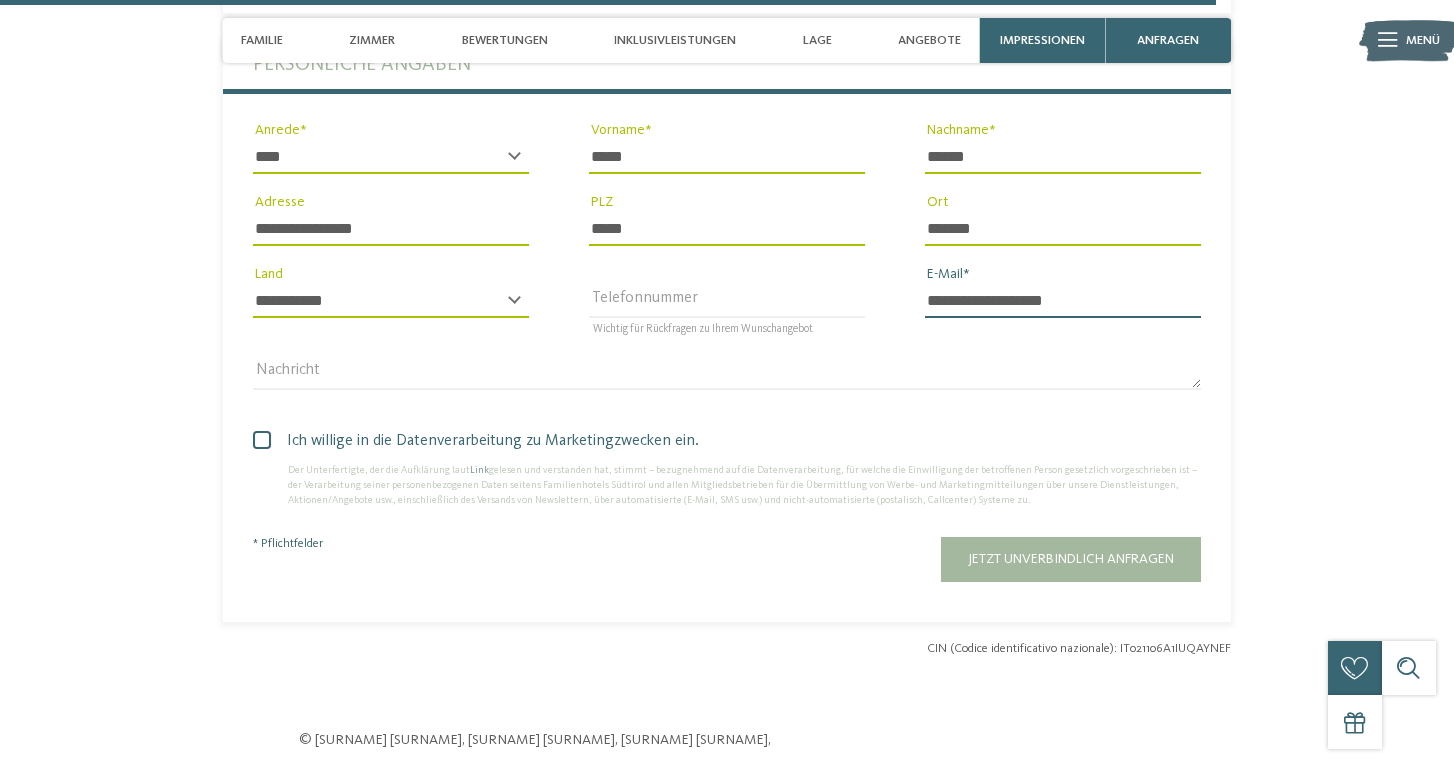 scroll, scrollTop: 5456, scrollLeft: 0, axis: vertical 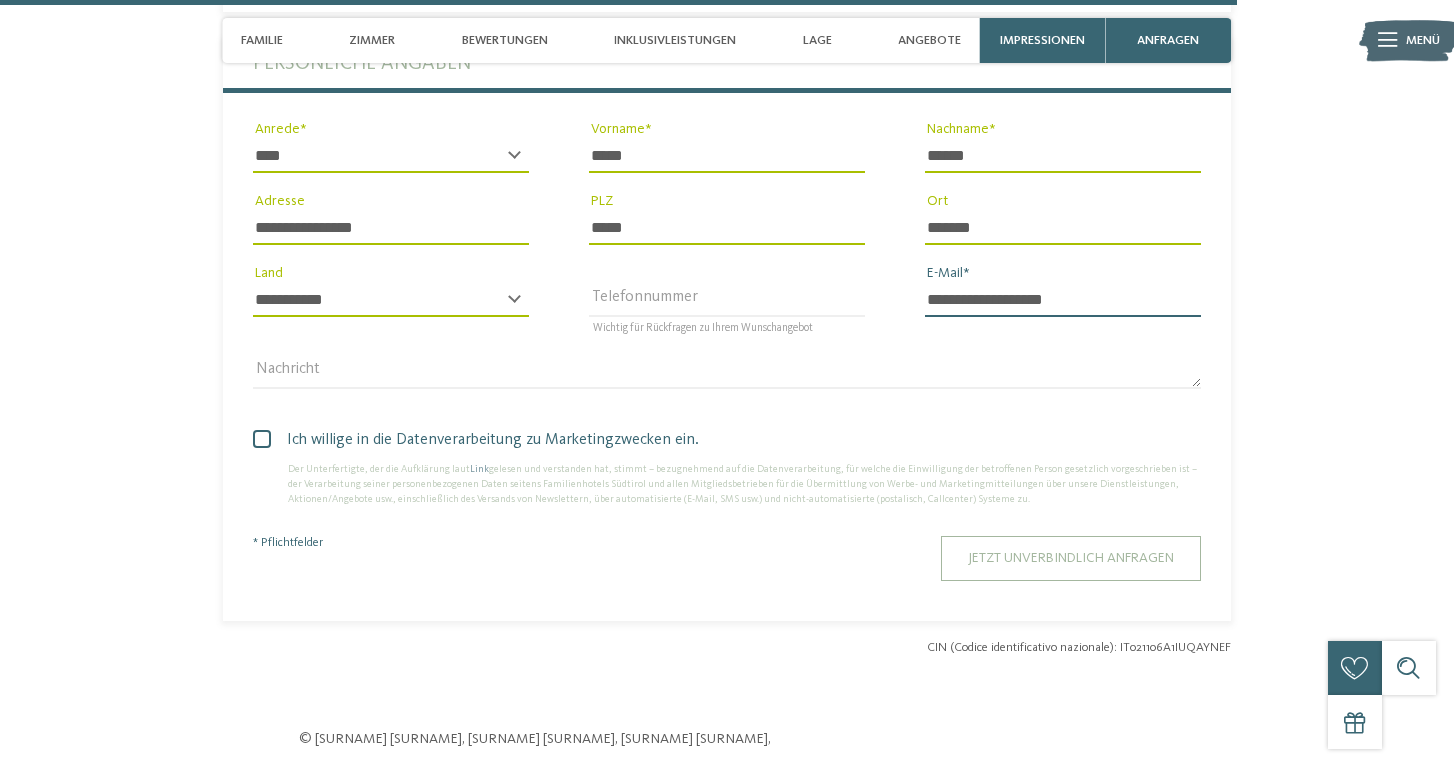type on "**********" 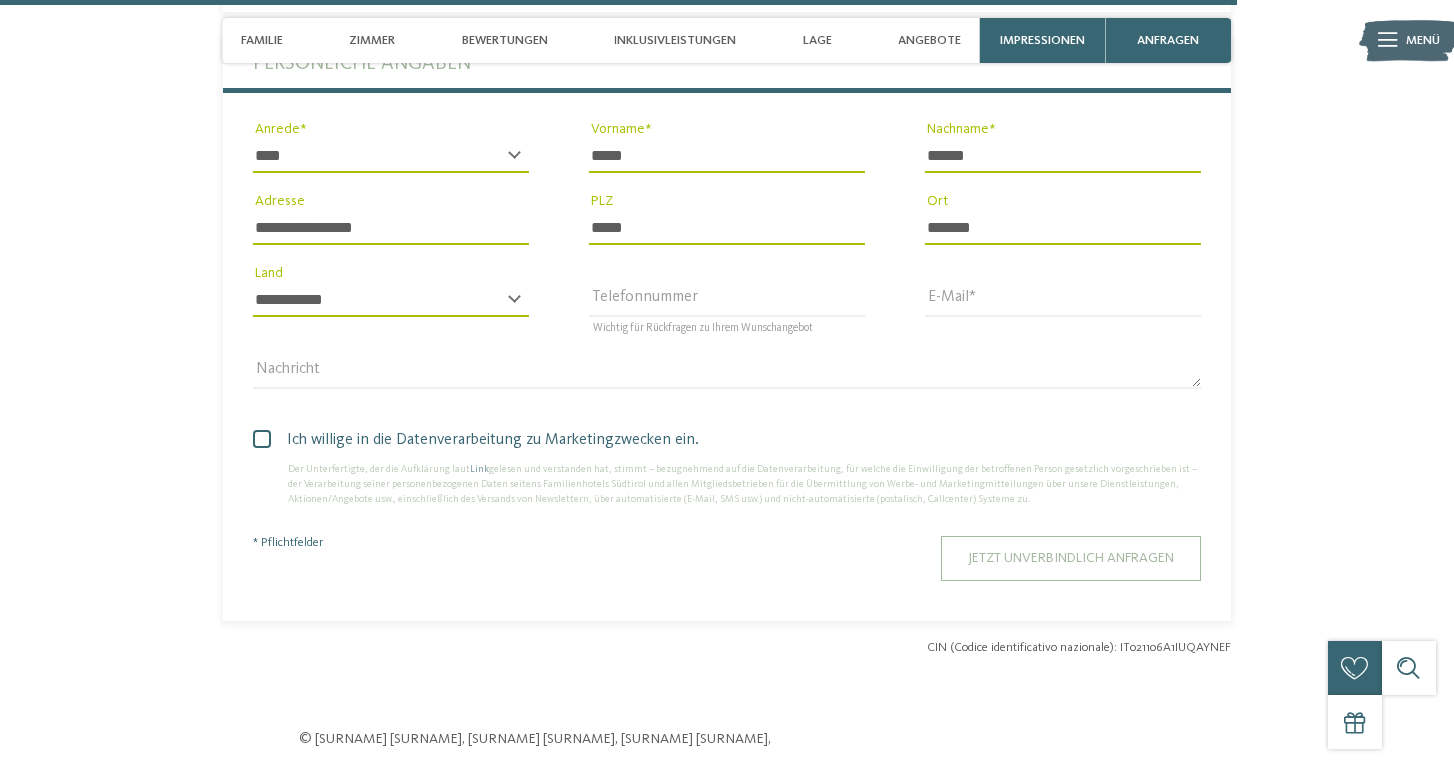 click on "Jetzt unverbindlich anfragen" at bounding box center (1071, 558) 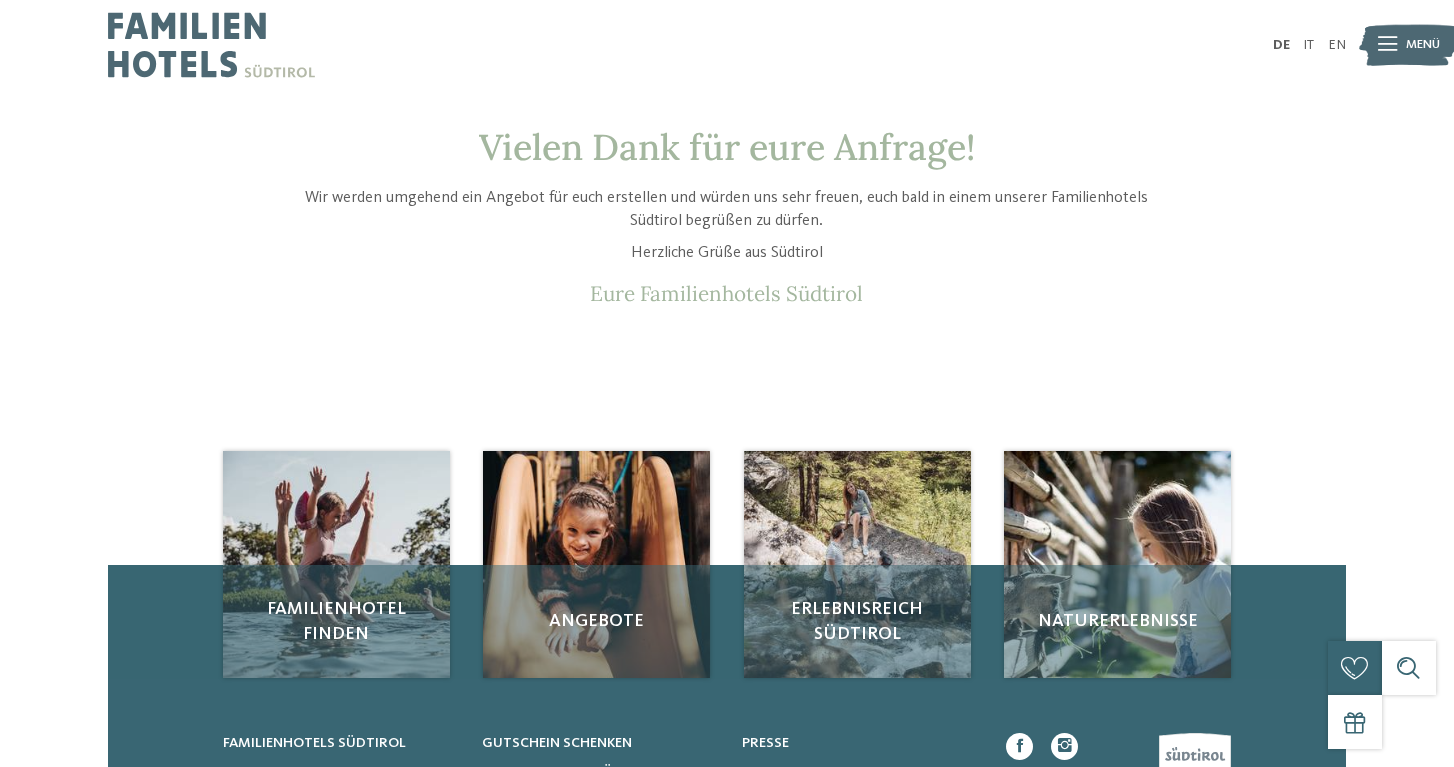 scroll, scrollTop: 0, scrollLeft: 0, axis: both 